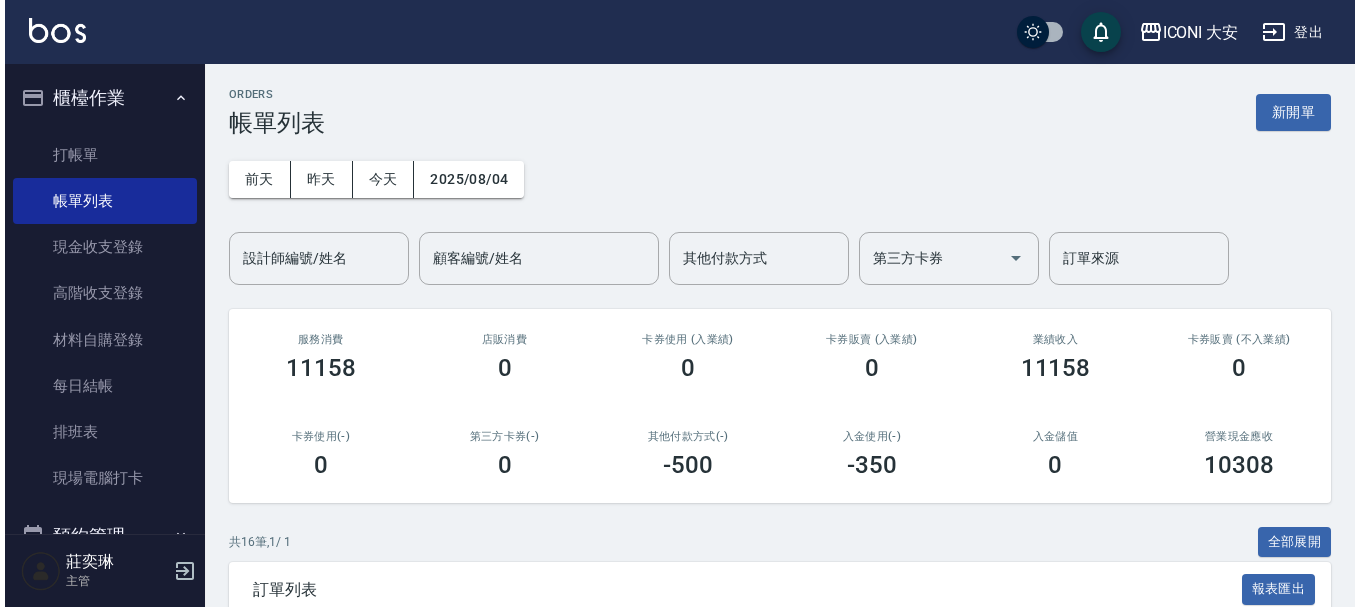 scroll, scrollTop: 0, scrollLeft: 0, axis: both 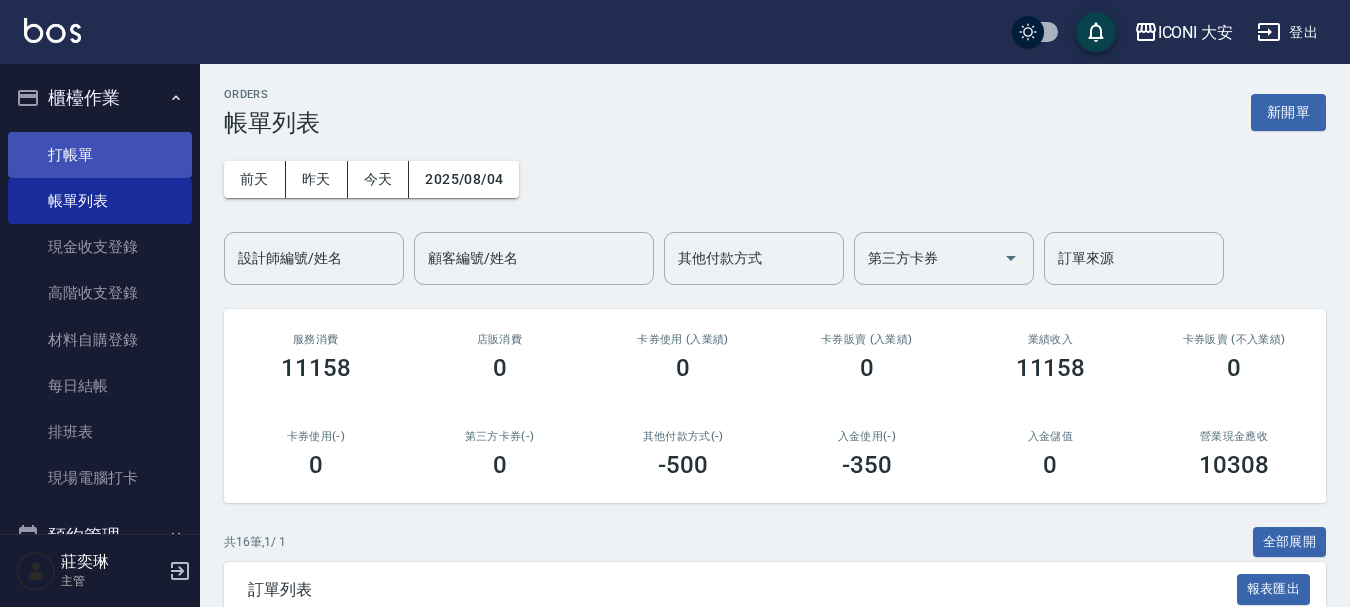 drag, startPoint x: 88, startPoint y: 150, endPoint x: 104, endPoint y: 149, distance: 16.03122 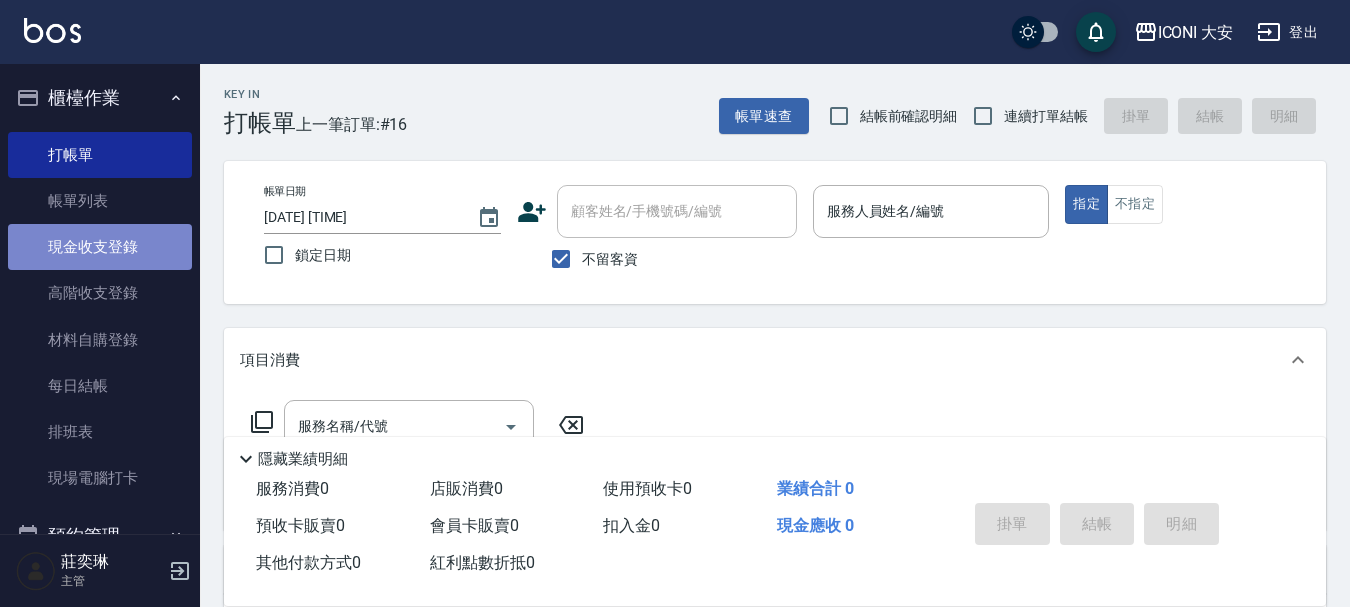 drag, startPoint x: 108, startPoint y: 252, endPoint x: 132, endPoint y: 244, distance: 25.298222 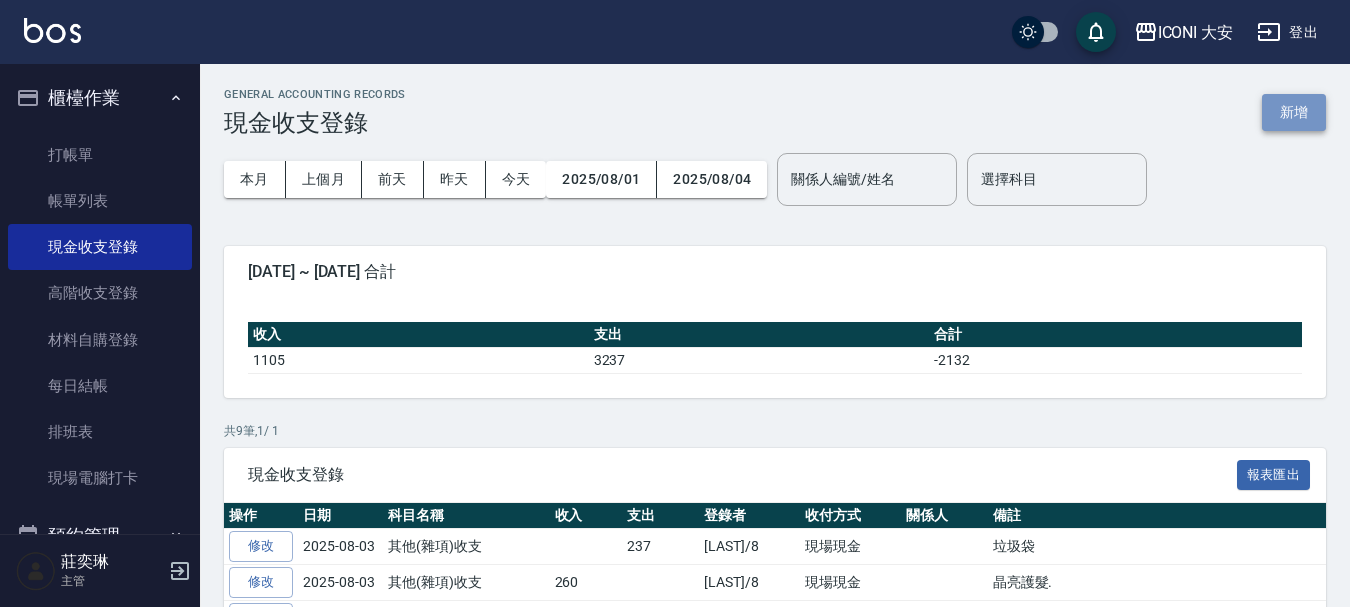 click on "新增" at bounding box center (1294, 112) 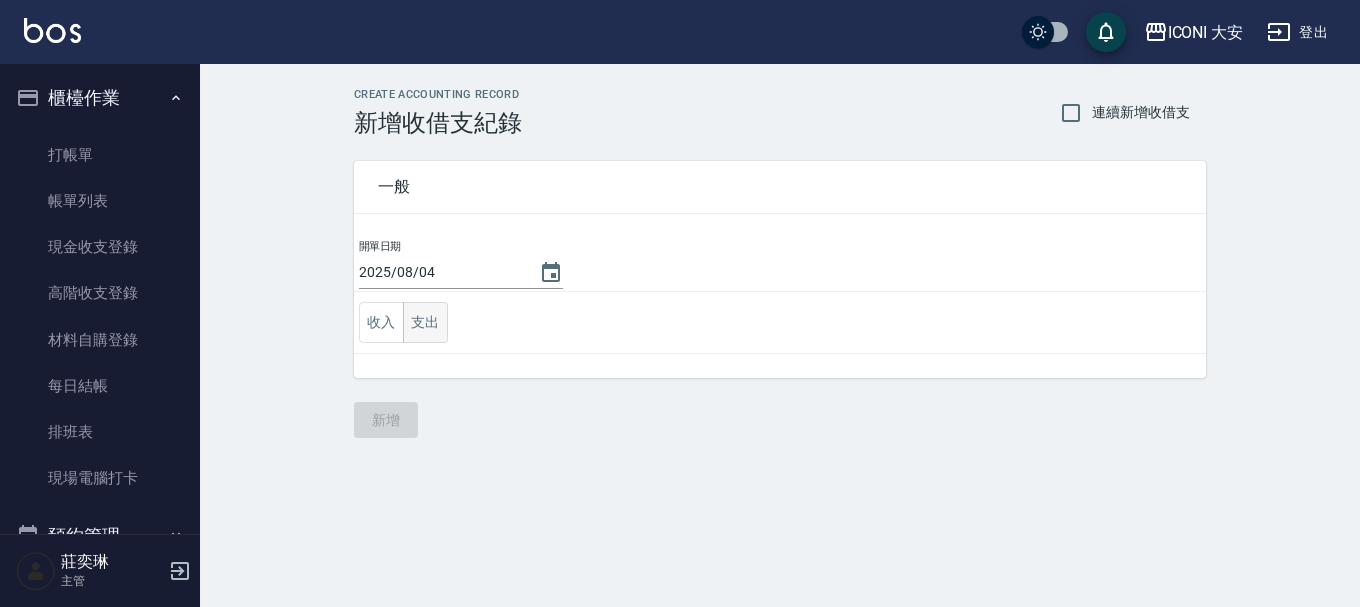 click on "支出" at bounding box center (425, 322) 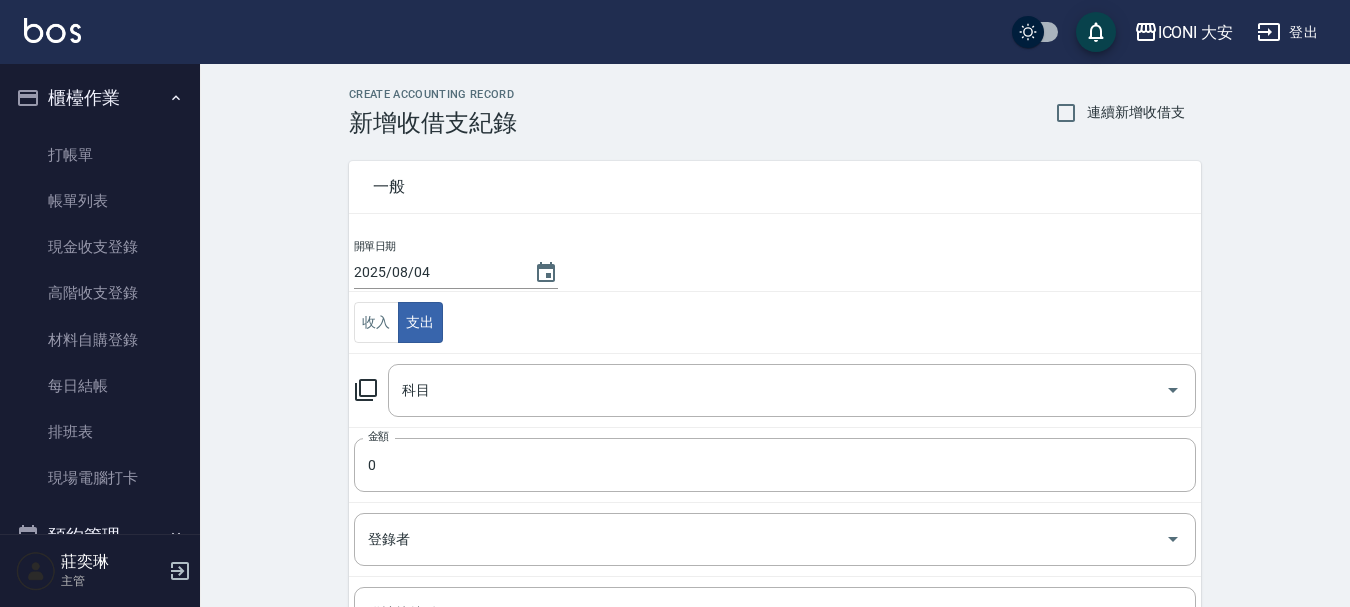 click 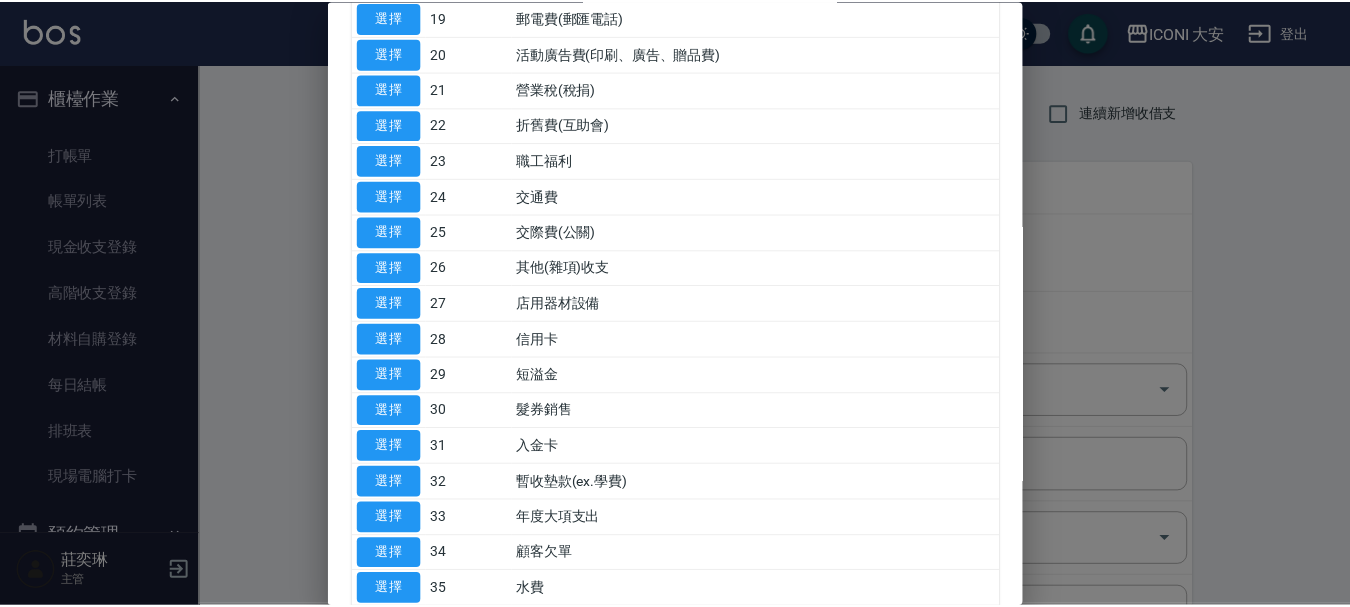 scroll, scrollTop: 763, scrollLeft: 0, axis: vertical 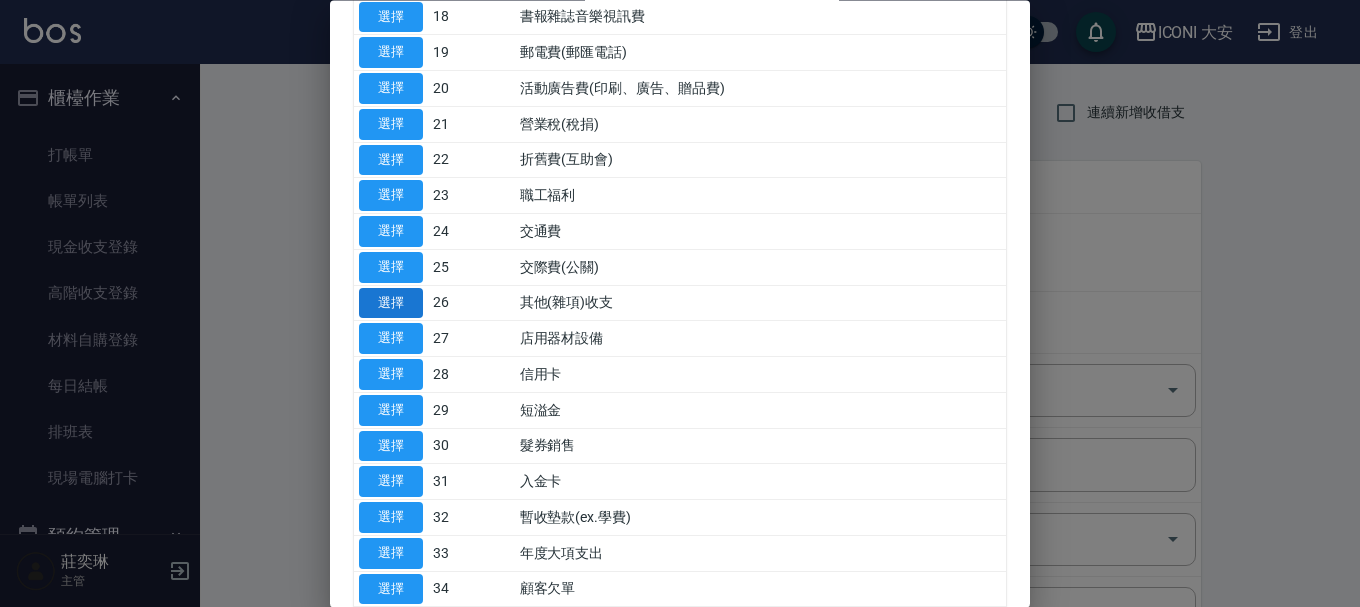click on "選擇" at bounding box center (391, 303) 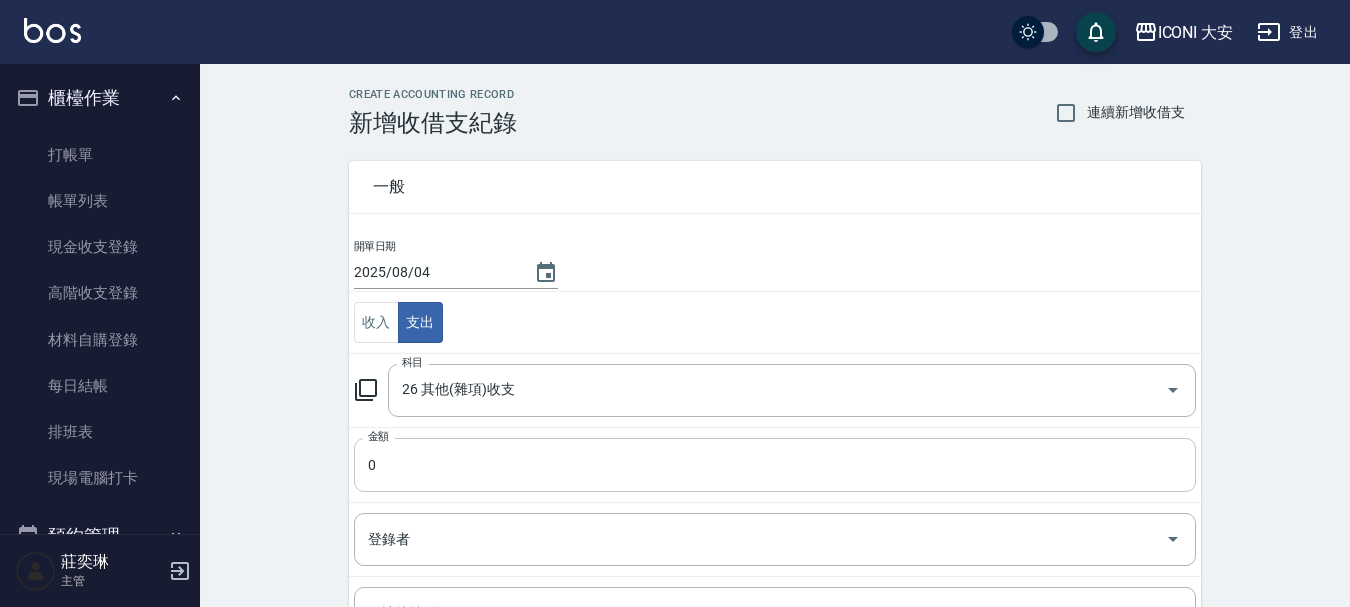 click on "0" at bounding box center (775, 465) 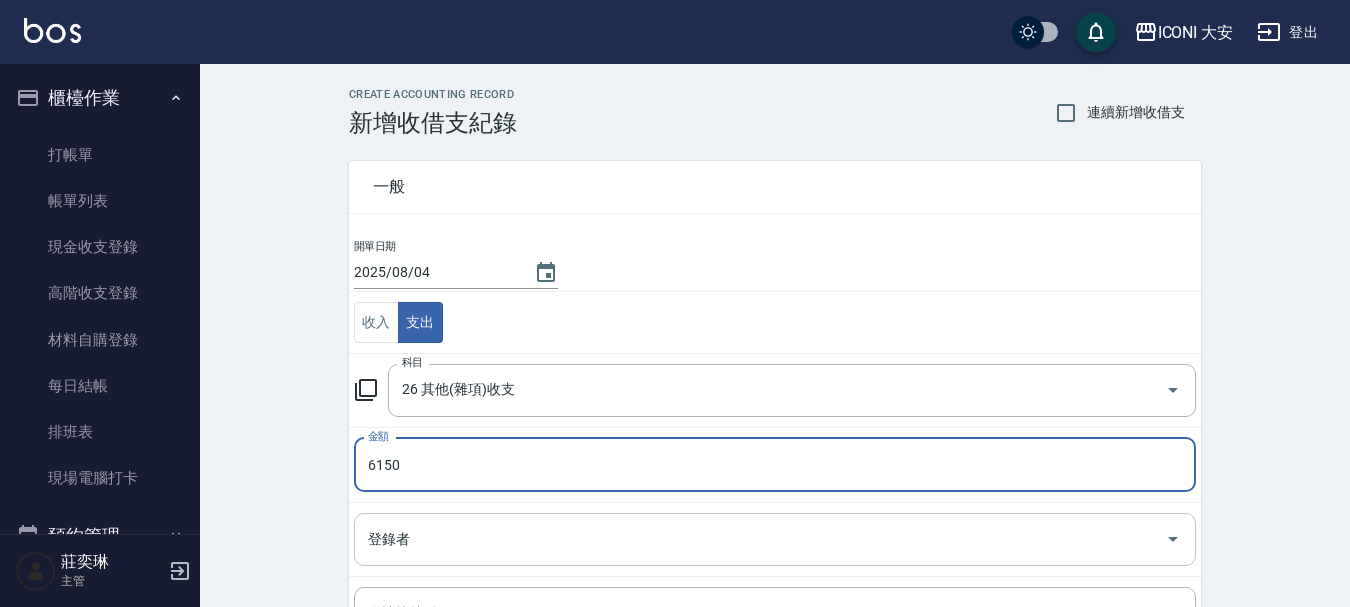 type on "6150" 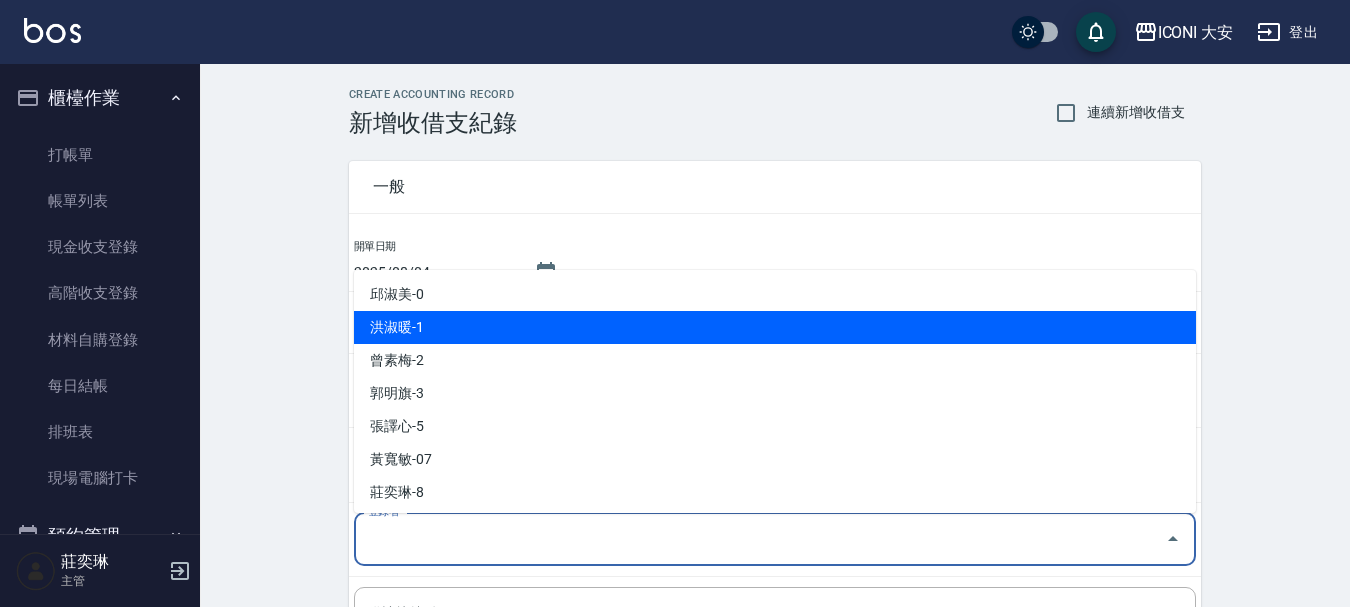 scroll, scrollTop: 37, scrollLeft: 0, axis: vertical 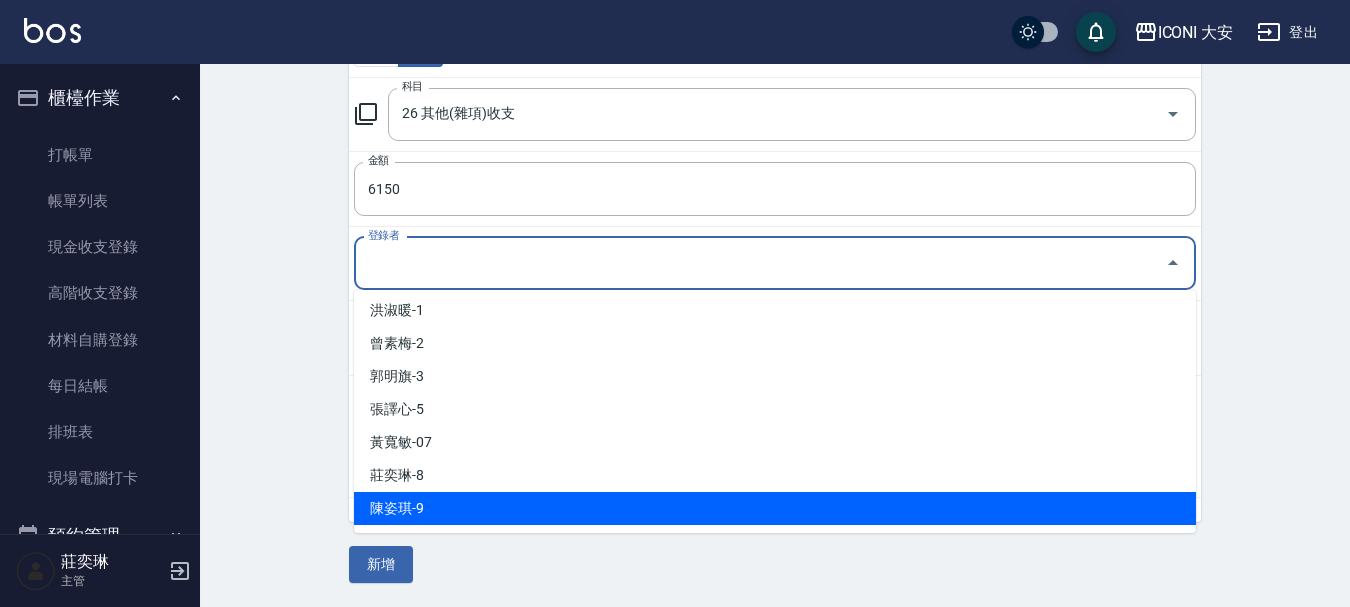 click on "陳姿琪-9" at bounding box center (775, 508) 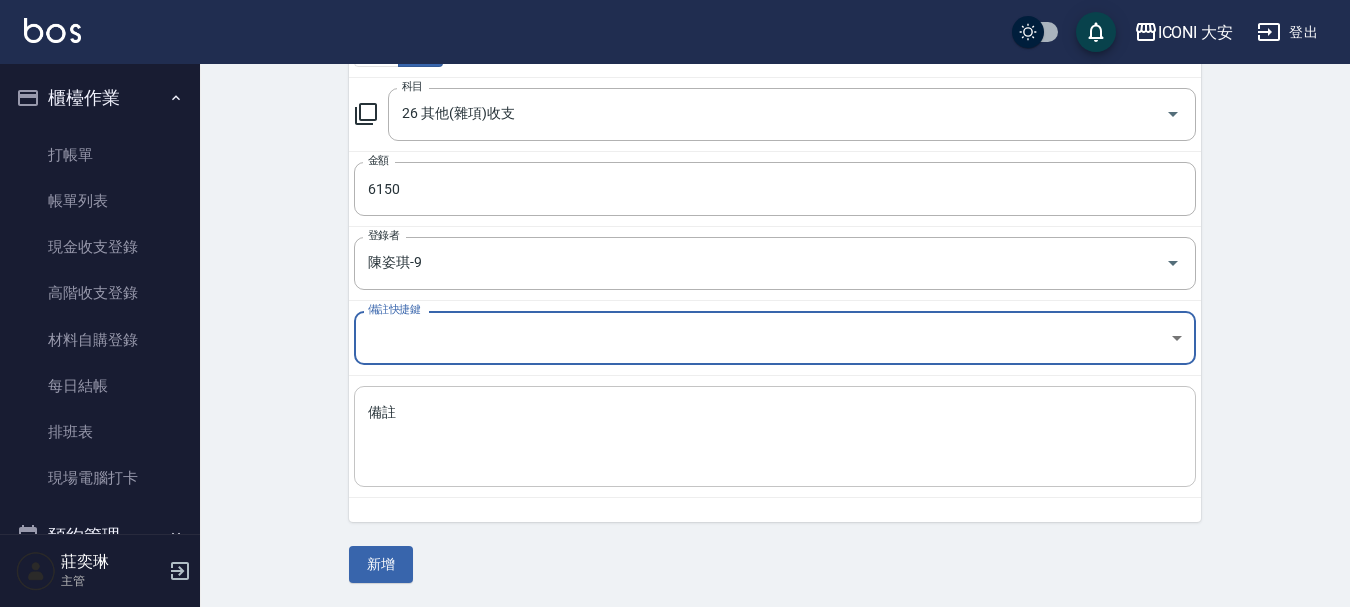 click on "備註" at bounding box center [775, 437] 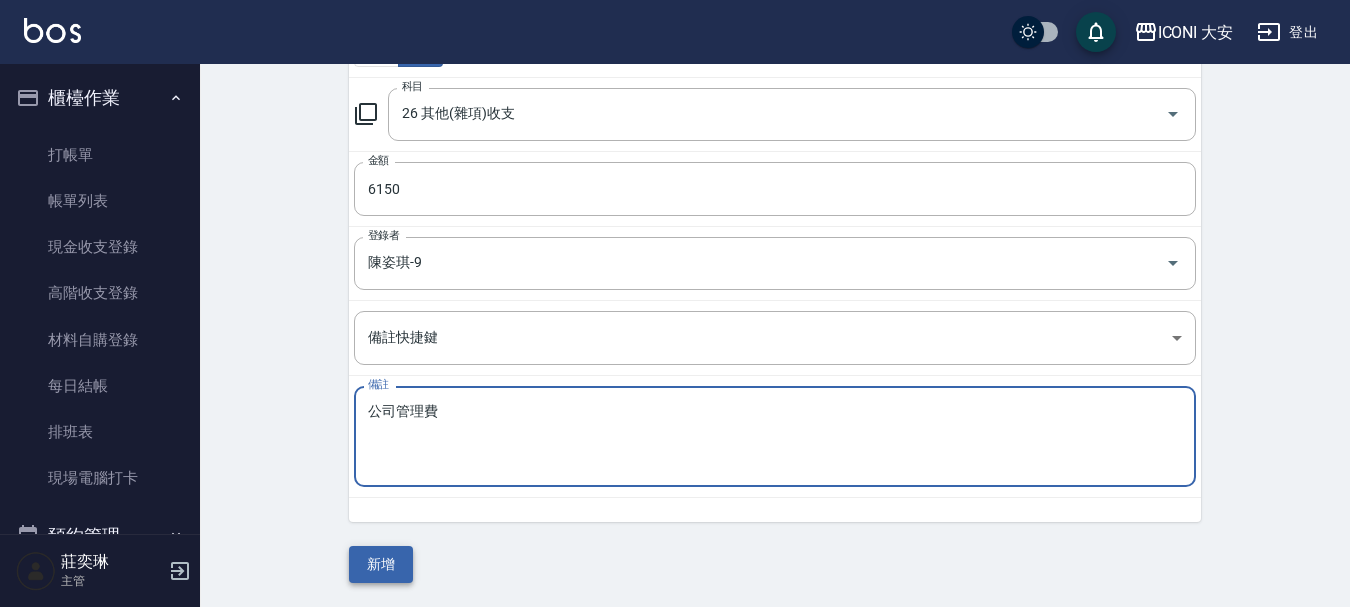 type on "公司管理費" 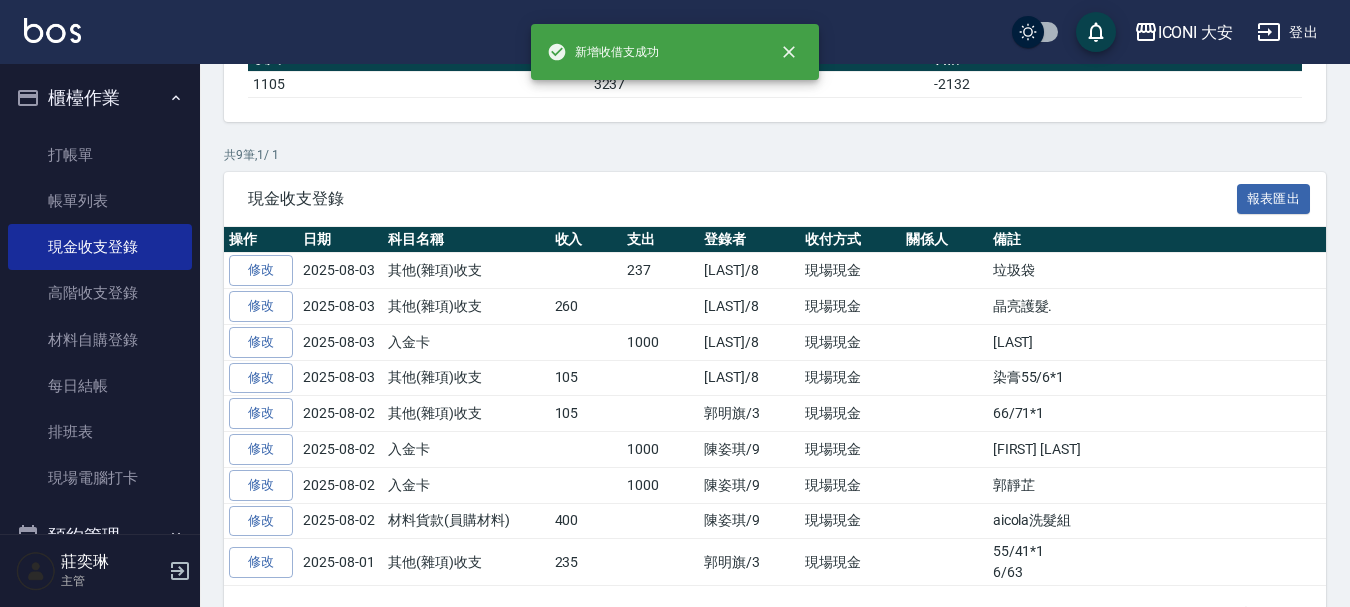 scroll, scrollTop: 0, scrollLeft: 0, axis: both 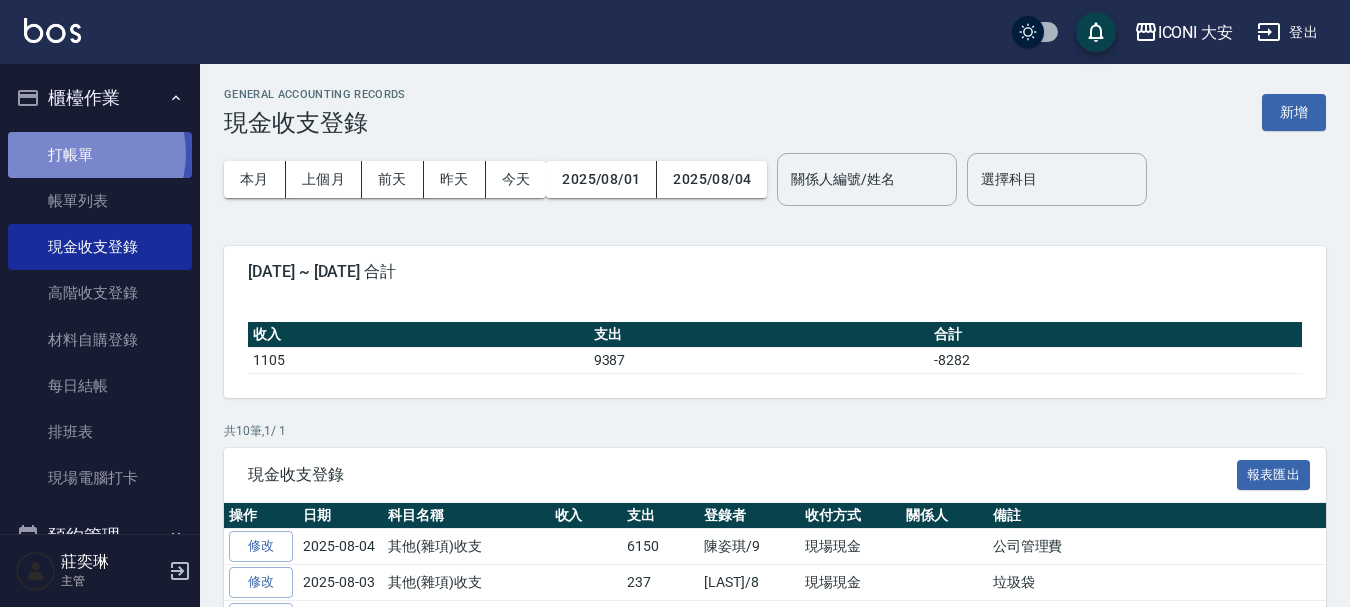 click on "打帳單" at bounding box center (100, 155) 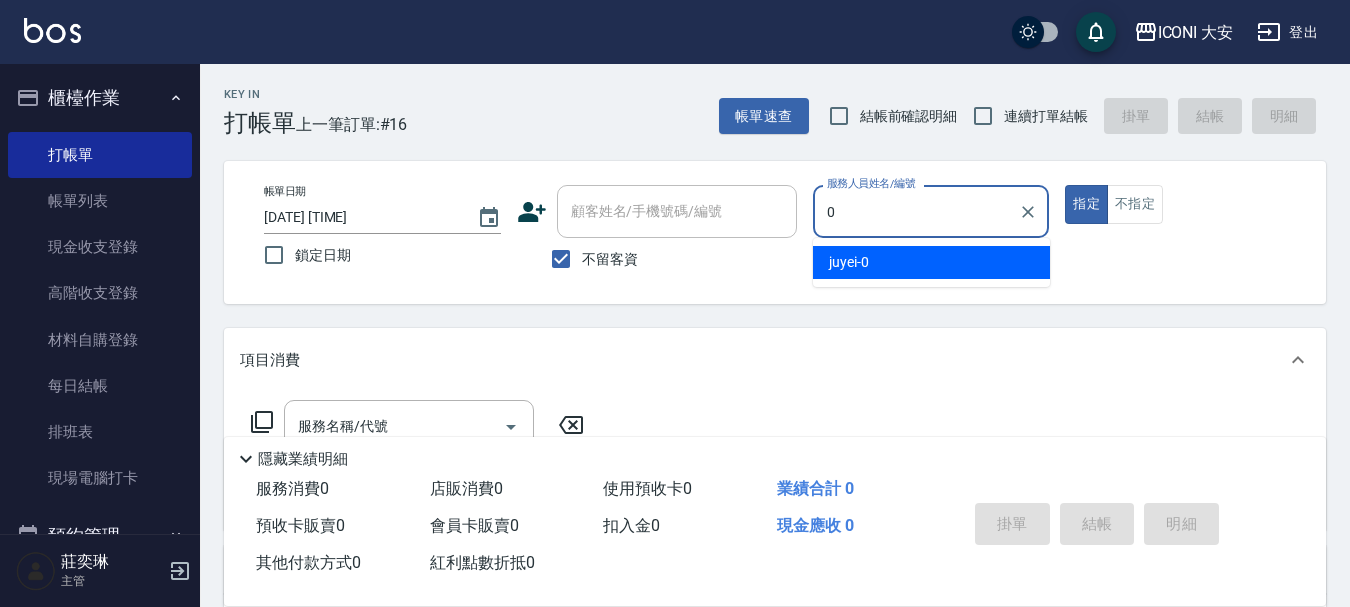type on "juyei-0" 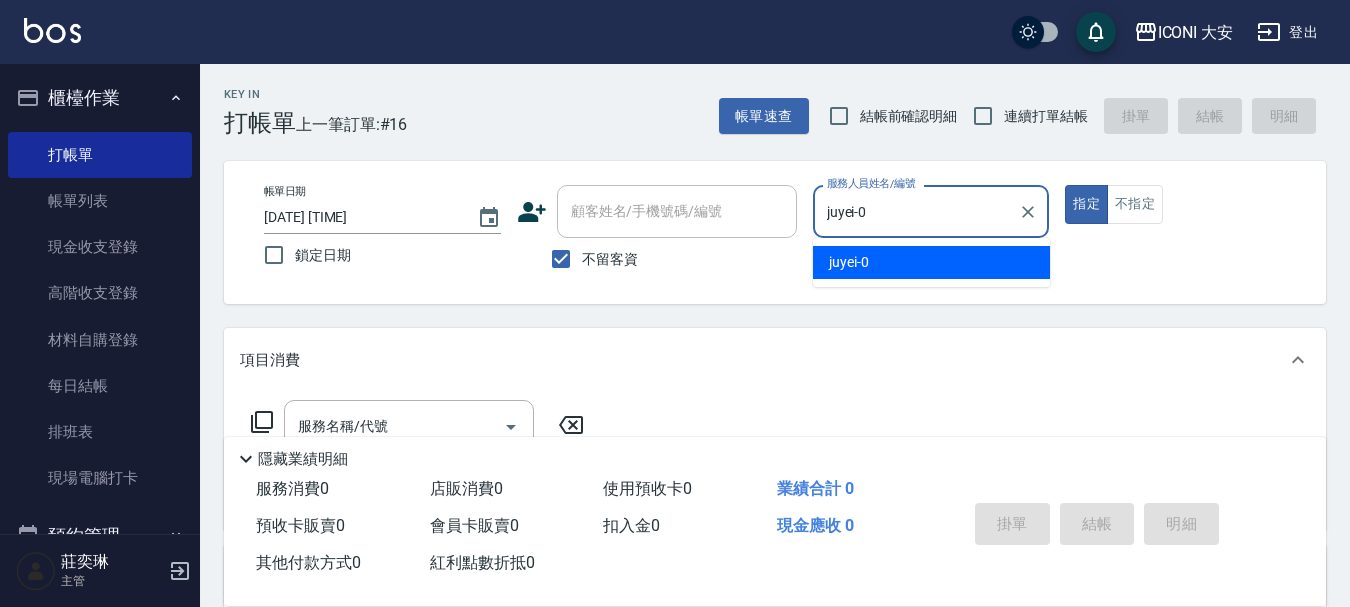 type on "true" 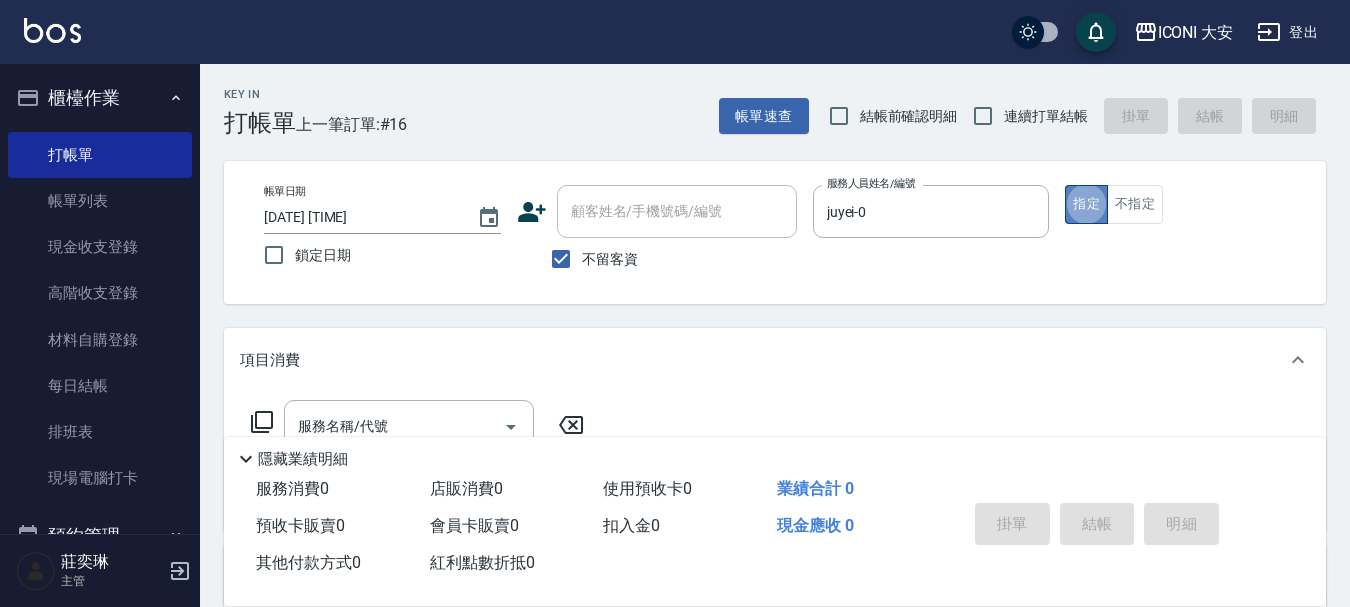 click on "指定" at bounding box center (1086, 204) 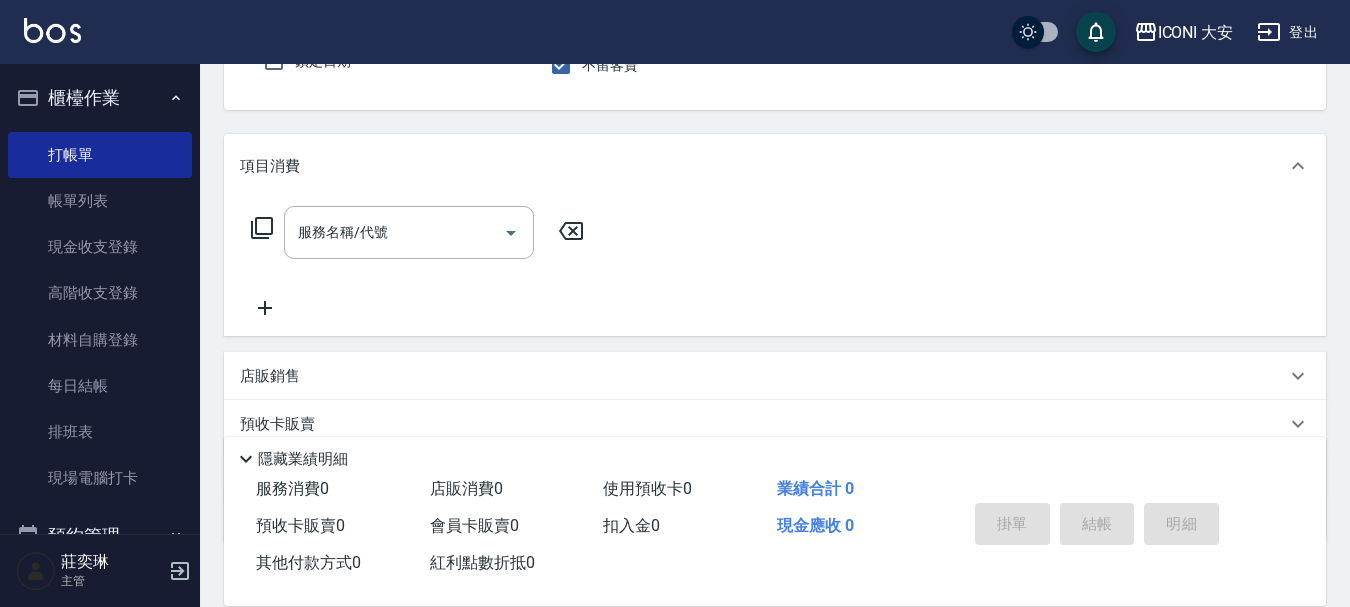 scroll, scrollTop: 200, scrollLeft: 0, axis: vertical 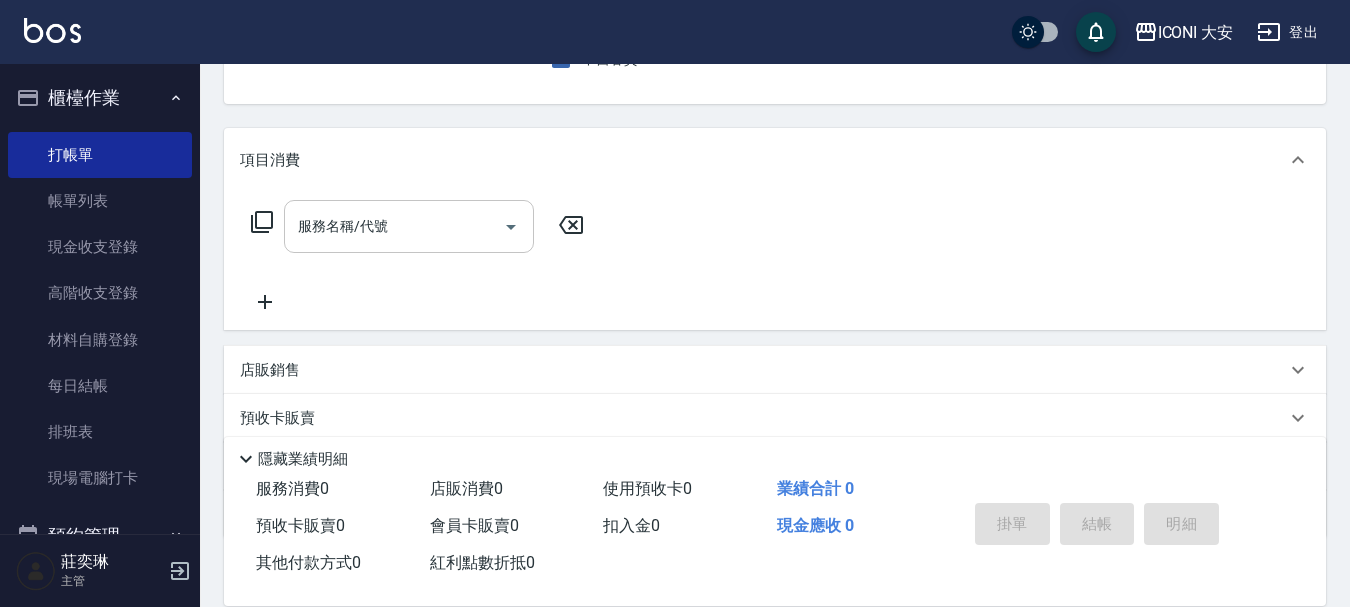 click on "服務名稱/代號 服務名稱/代號" at bounding box center [409, 226] 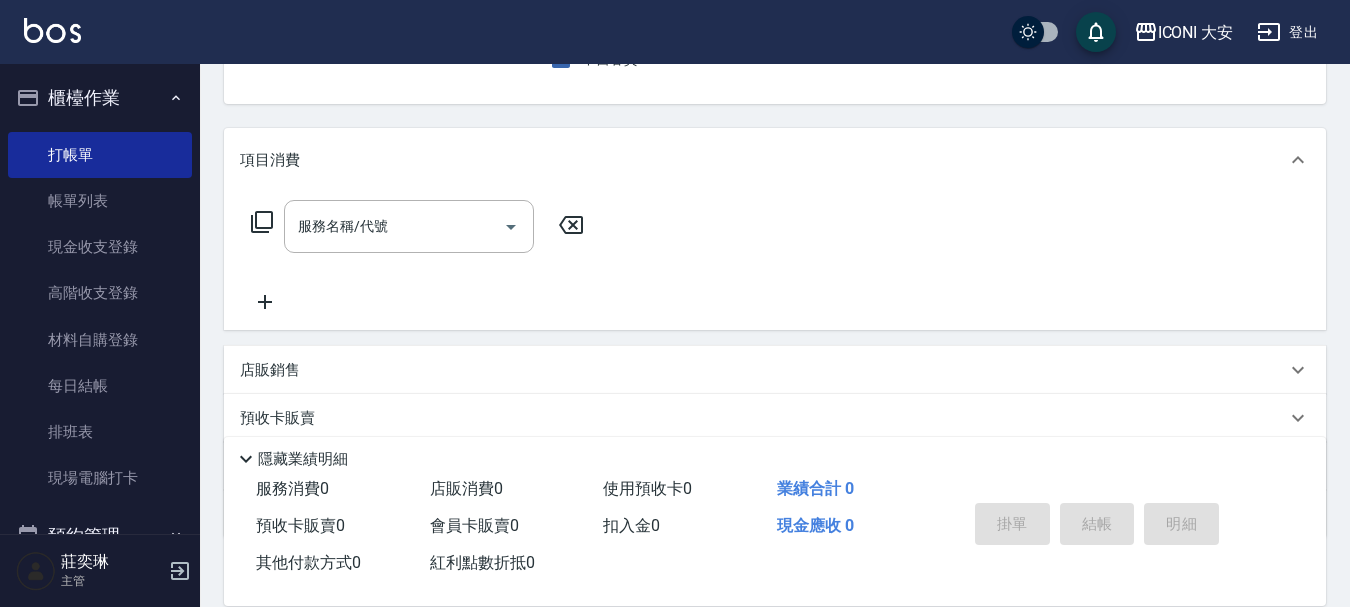 click 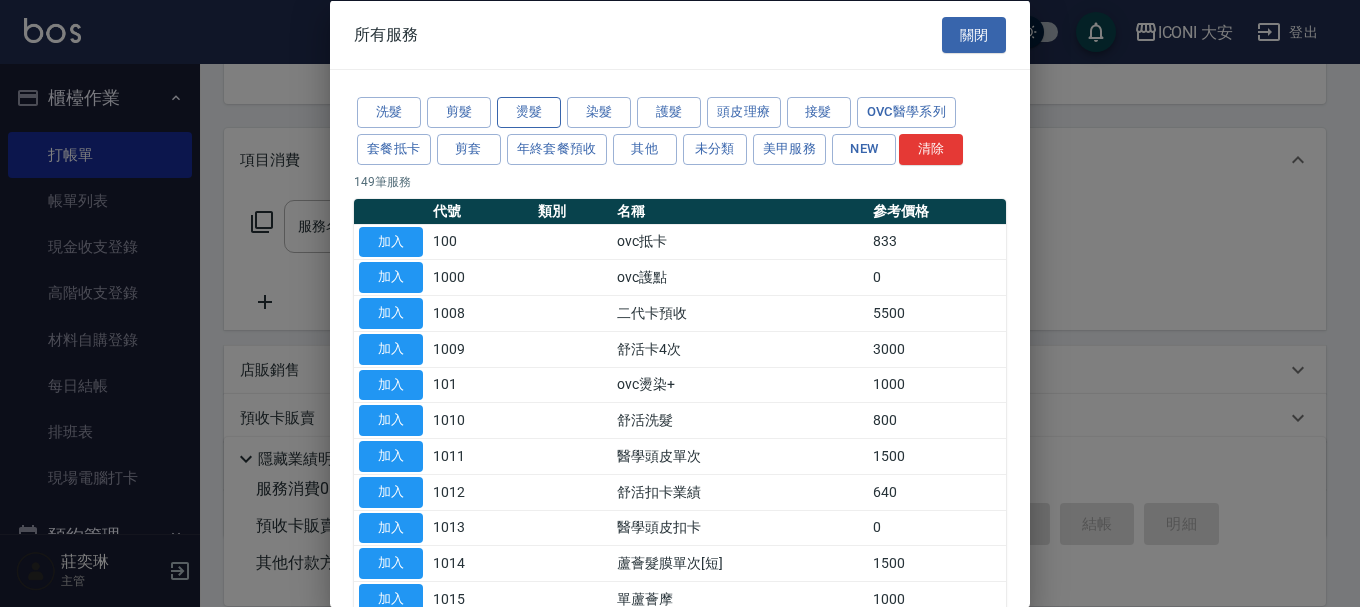 click on "燙髮" at bounding box center [529, 112] 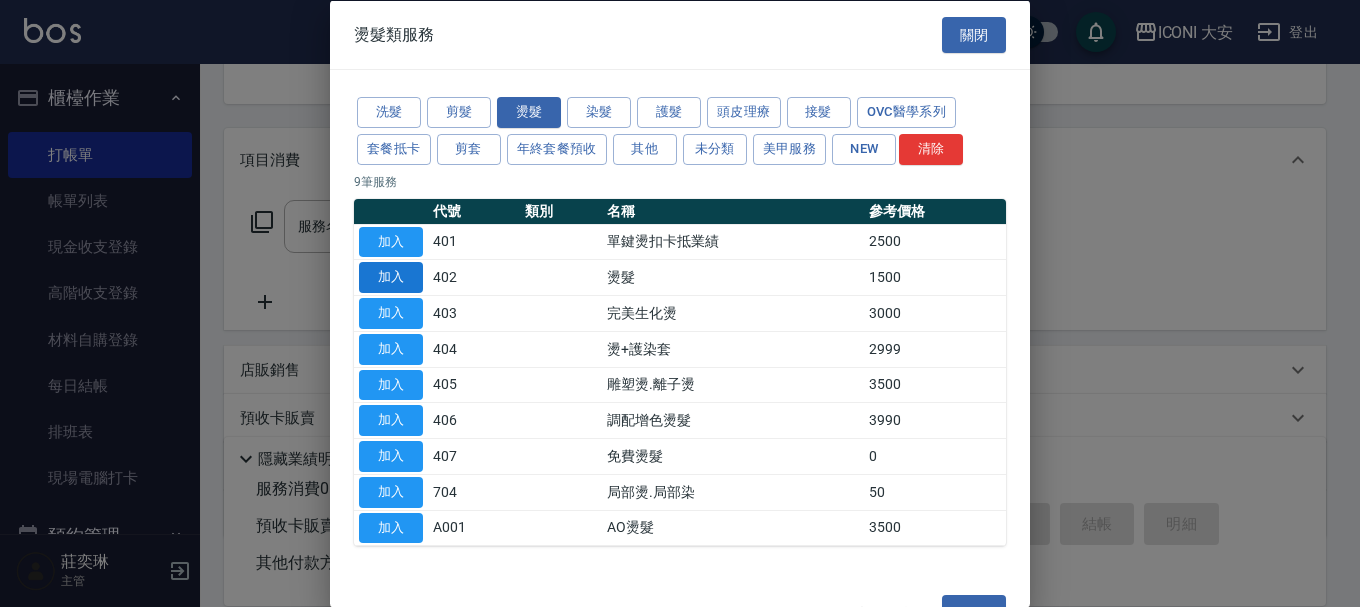 click on "加入" at bounding box center [391, 277] 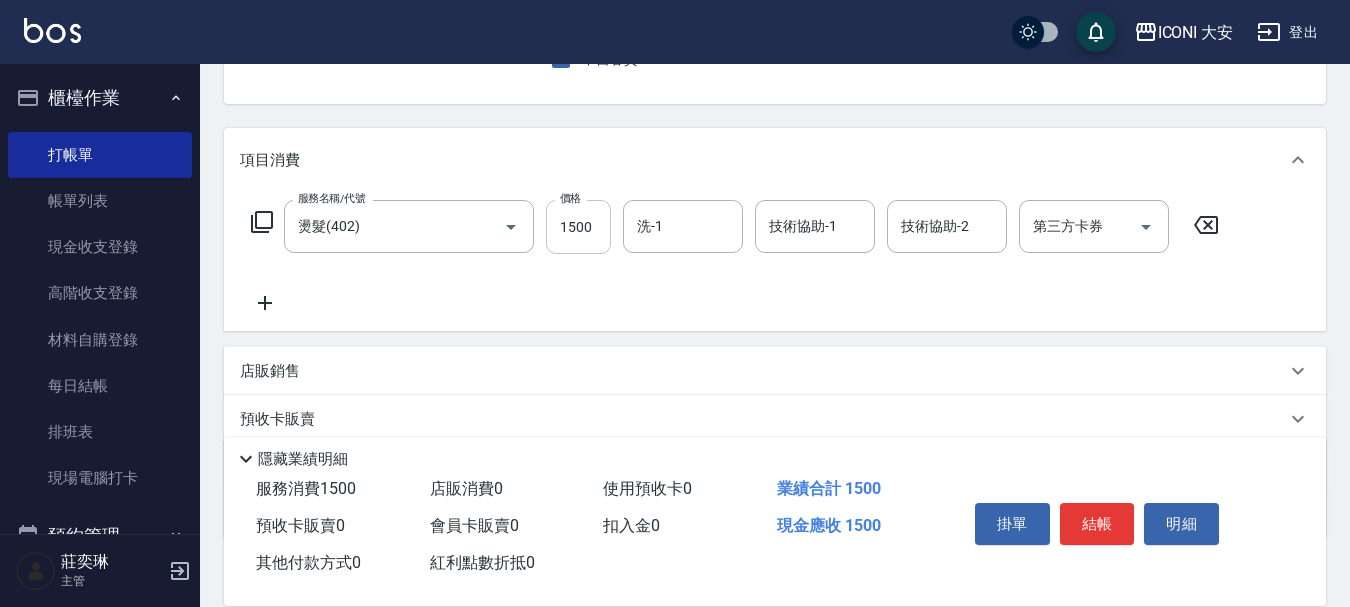 click on "1500" at bounding box center [578, 227] 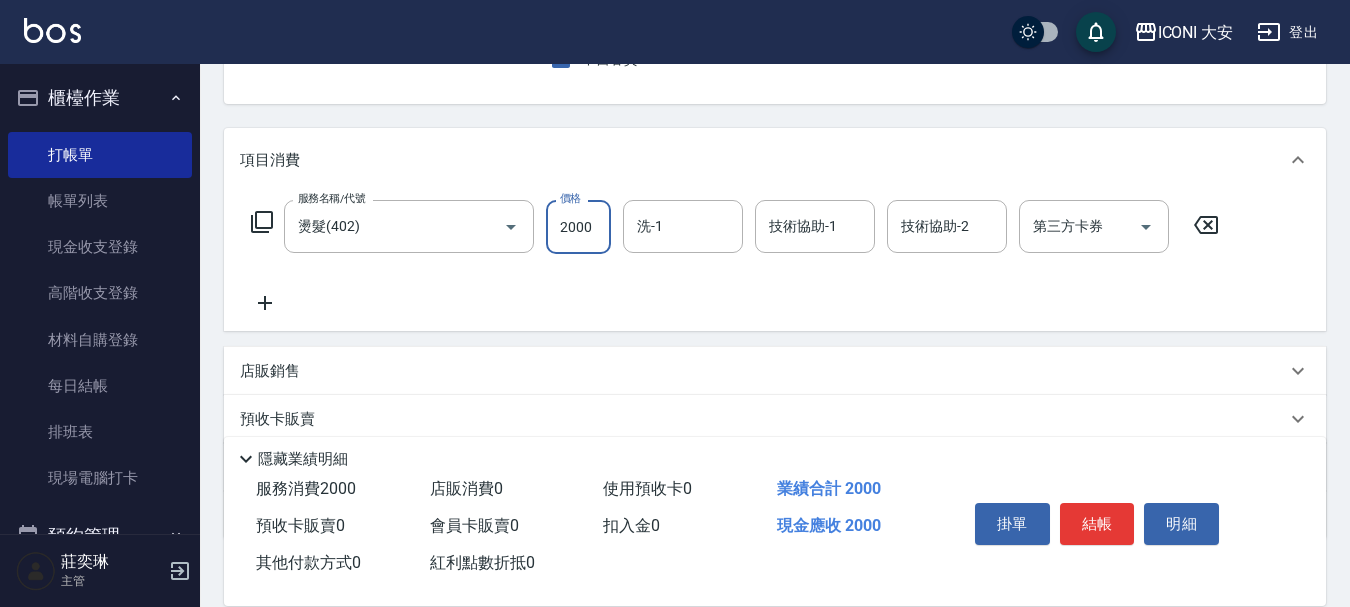 type on "2000" 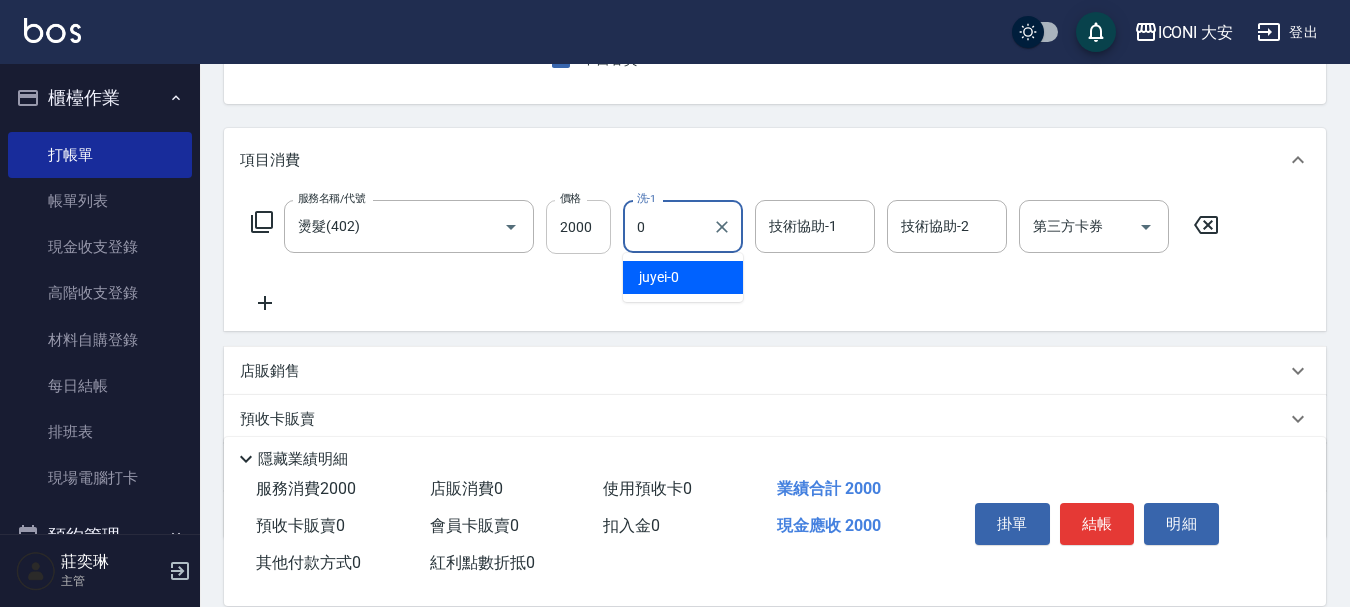 type on "juyei-0" 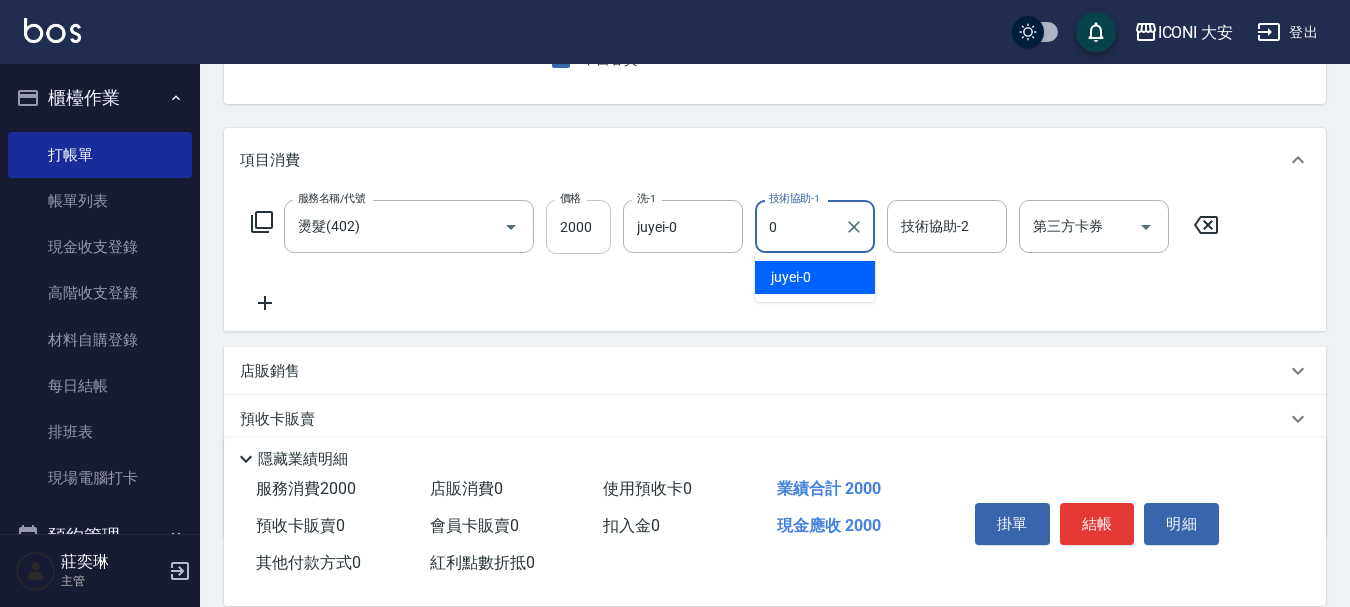 type on "juyei-0" 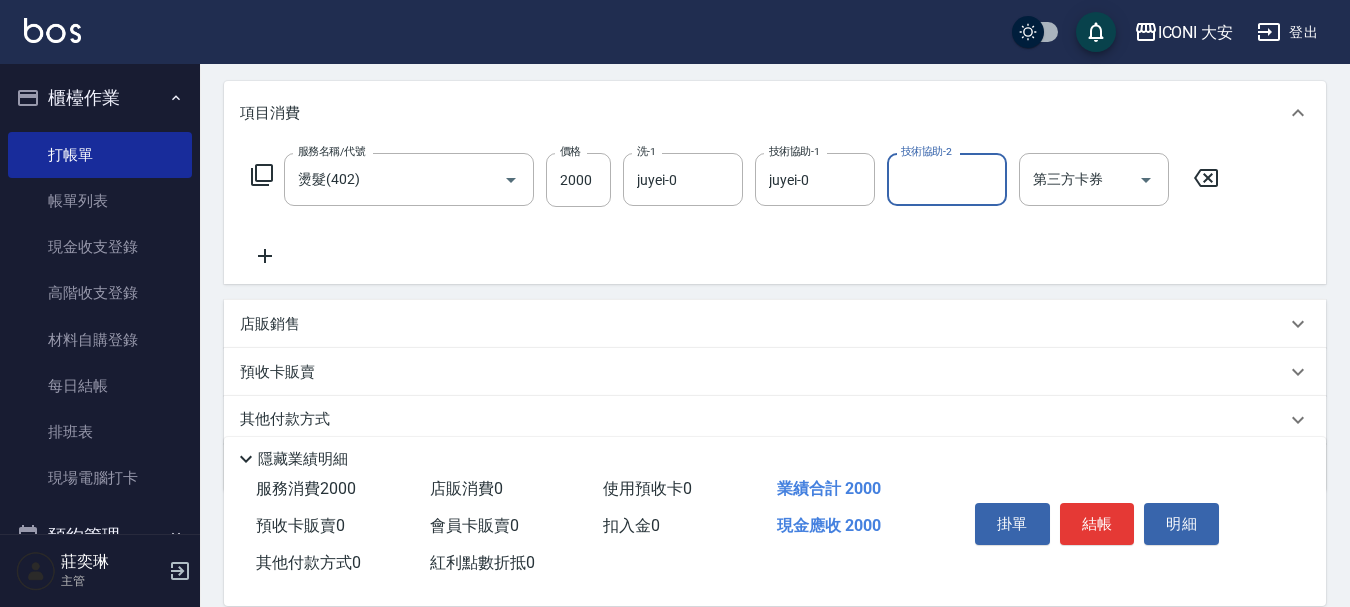 scroll, scrollTop: 324, scrollLeft: 0, axis: vertical 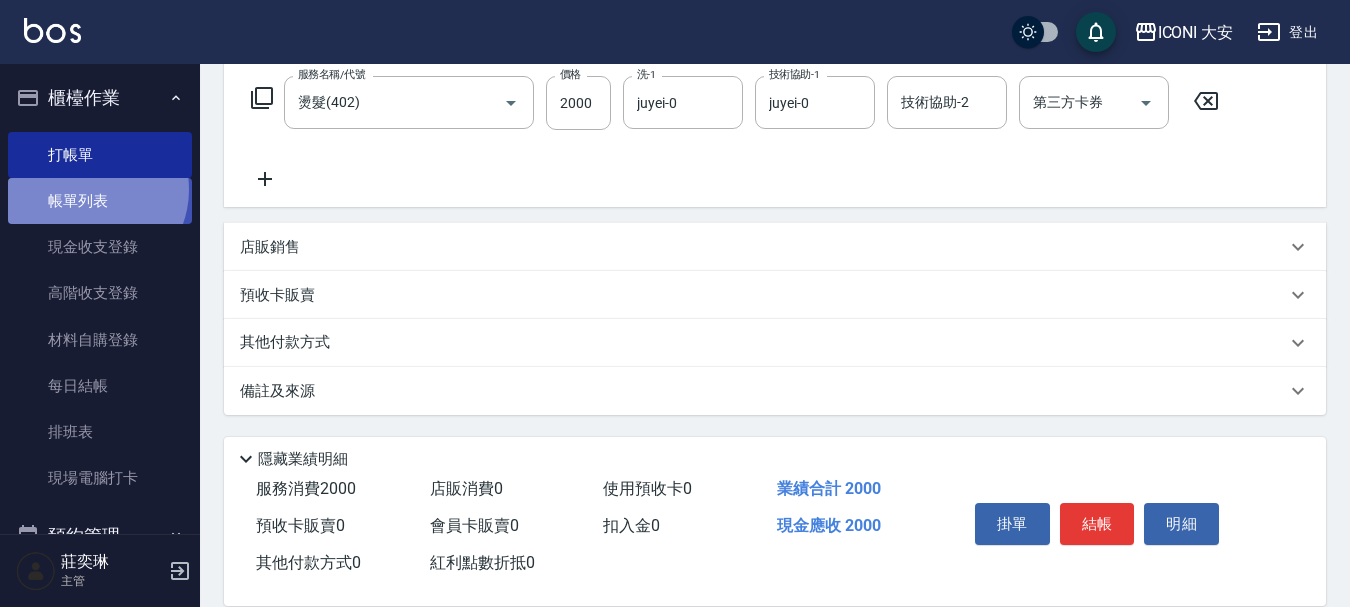click on "帳單列表" at bounding box center (100, 201) 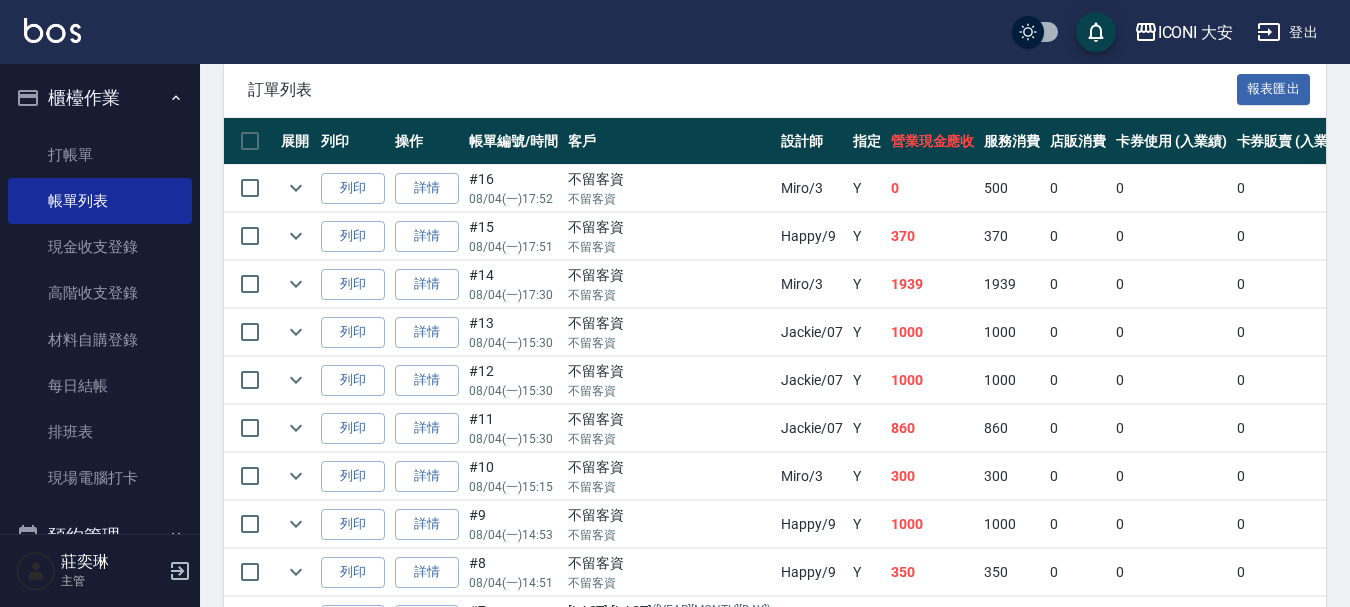 scroll, scrollTop: 700, scrollLeft: 0, axis: vertical 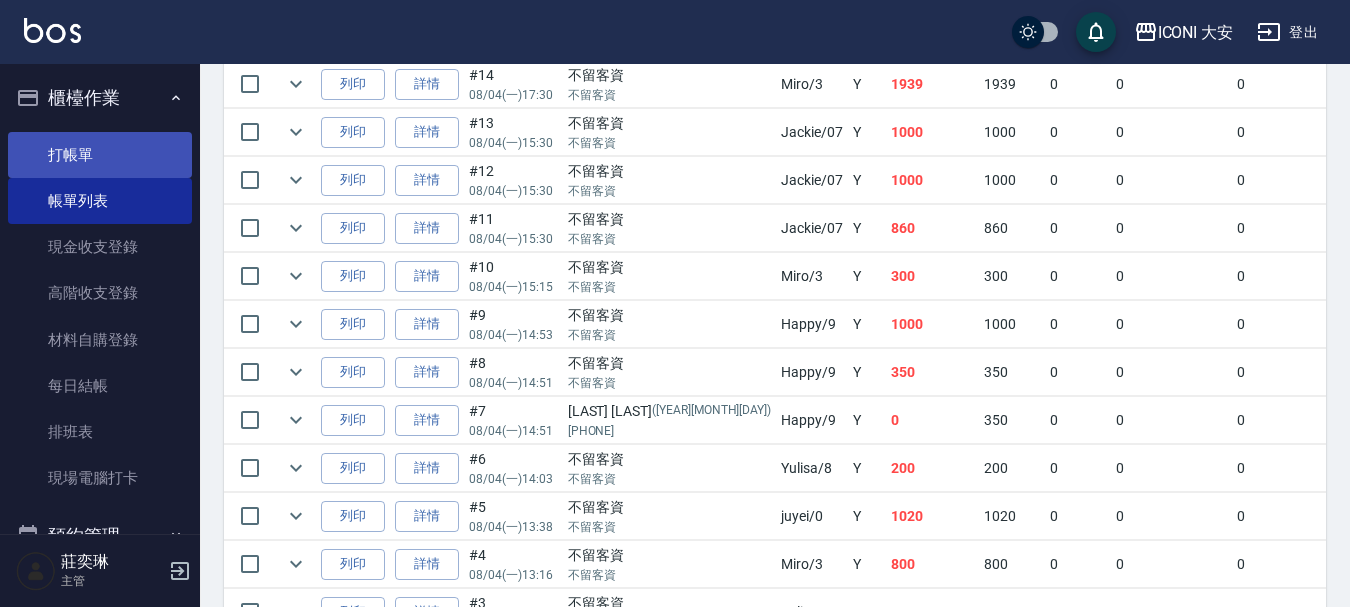 click on "打帳單" at bounding box center [100, 155] 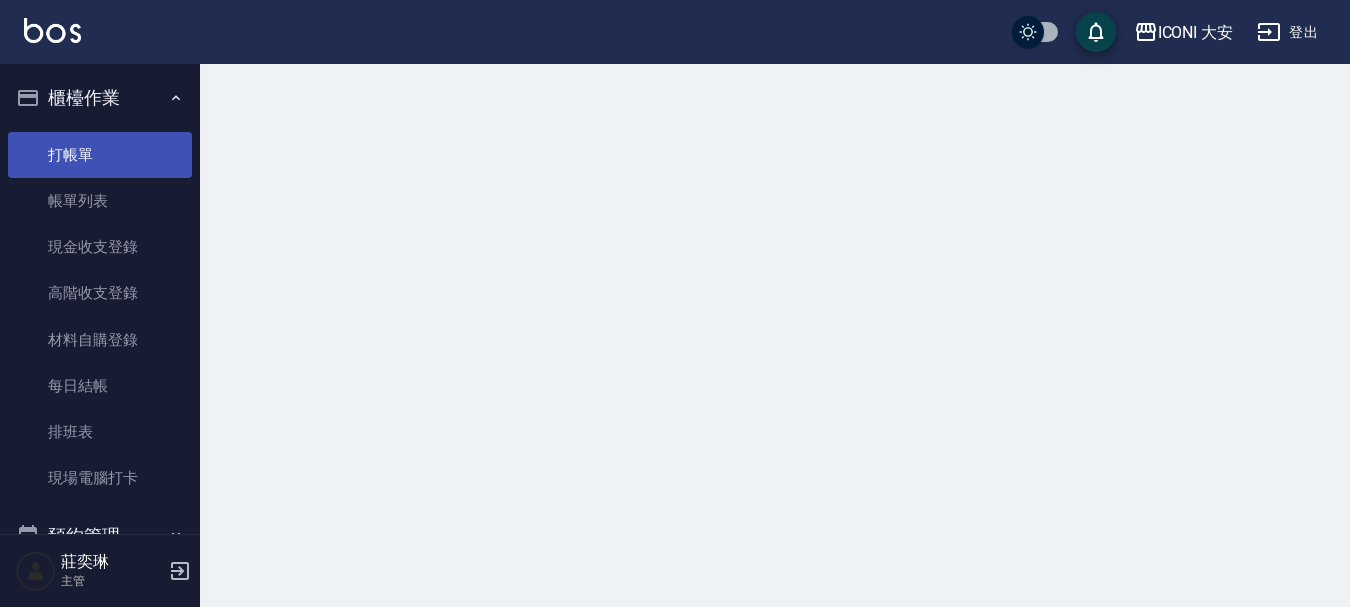 scroll, scrollTop: 0, scrollLeft: 0, axis: both 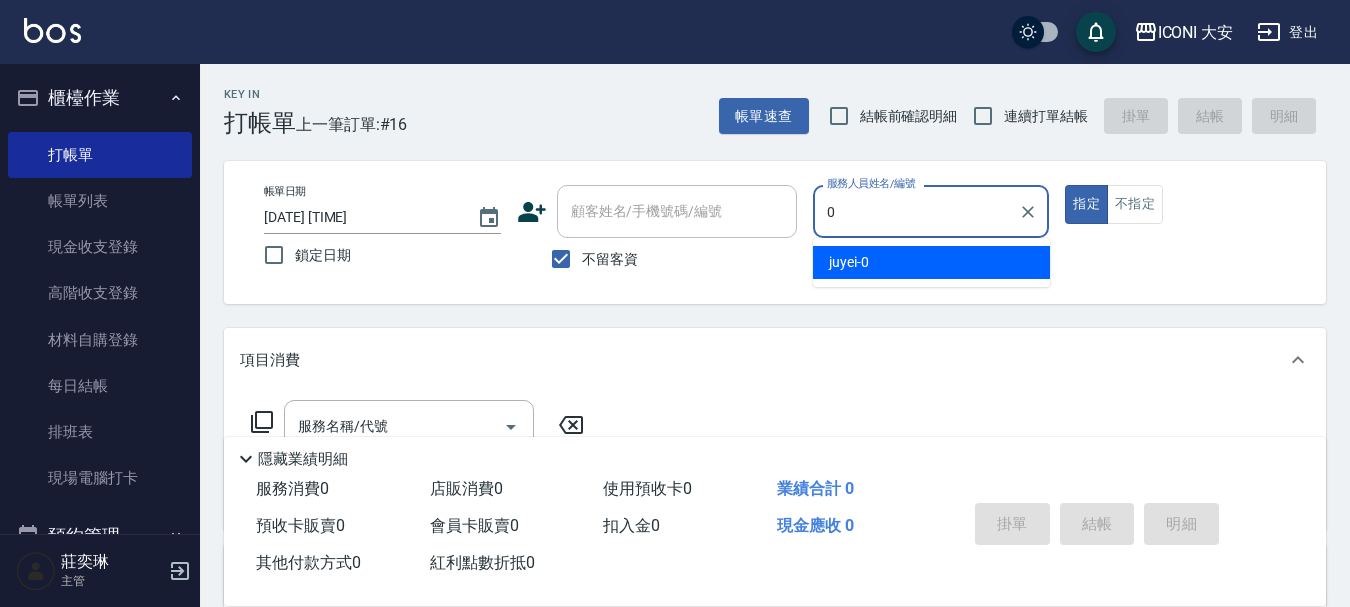 type on "juyei-0" 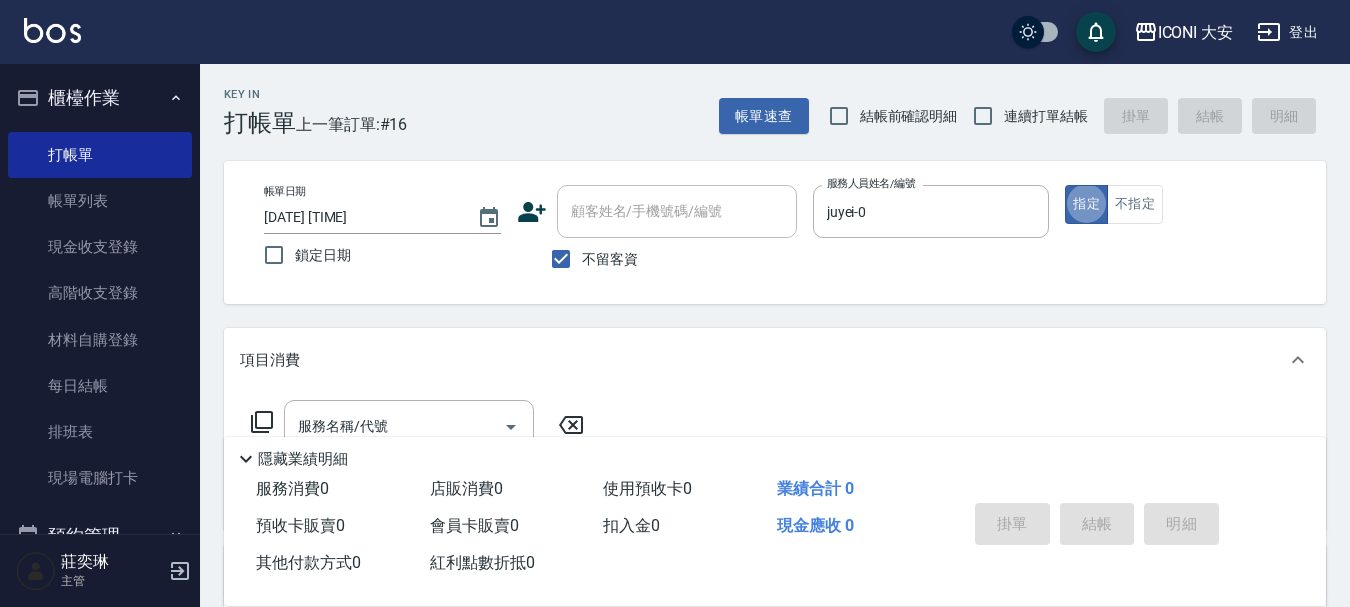 type on "true" 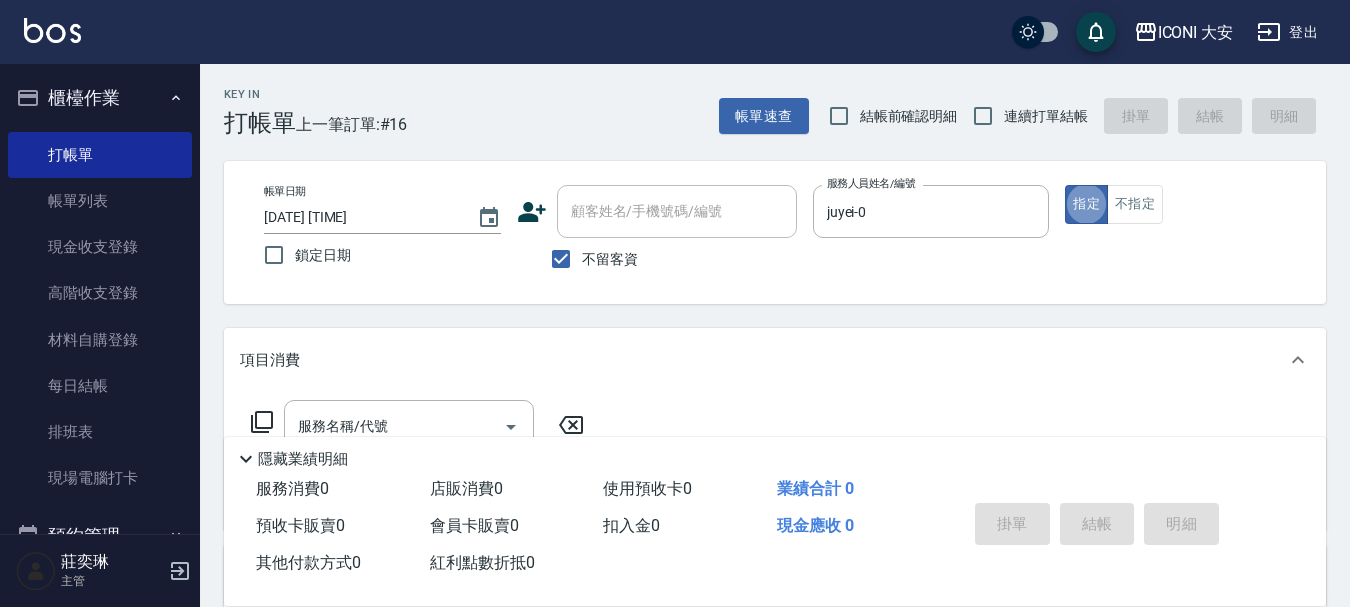 scroll, scrollTop: 200, scrollLeft: 0, axis: vertical 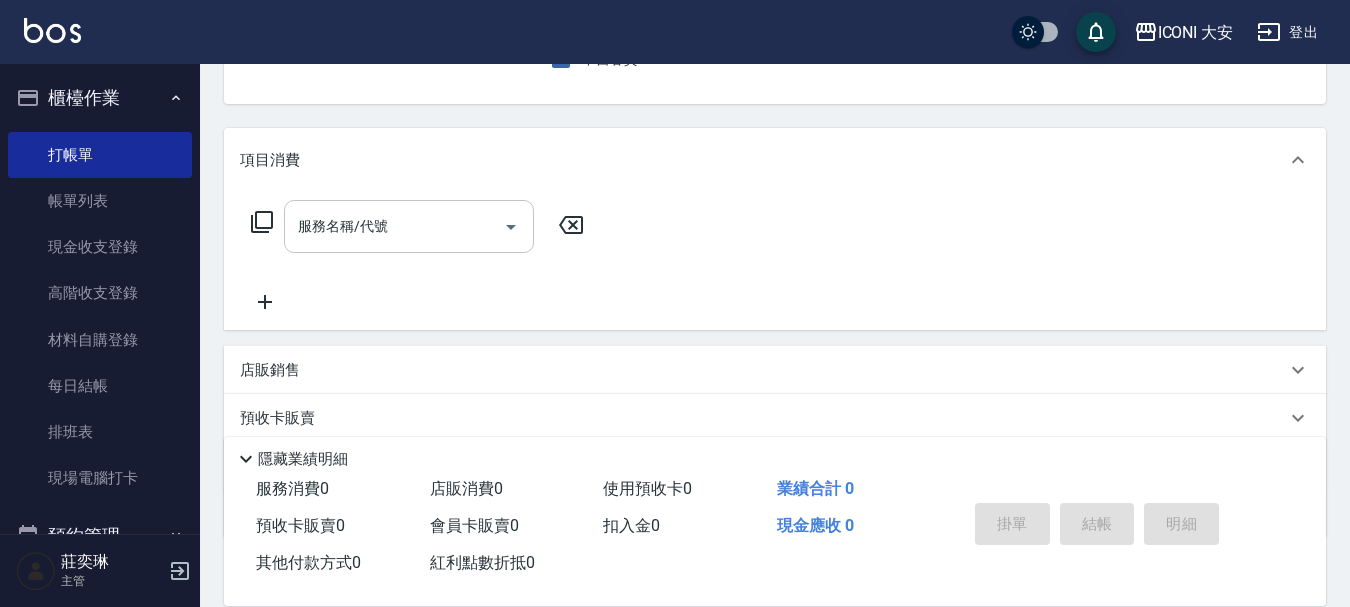 click on "服務名稱/代號" at bounding box center [394, 226] 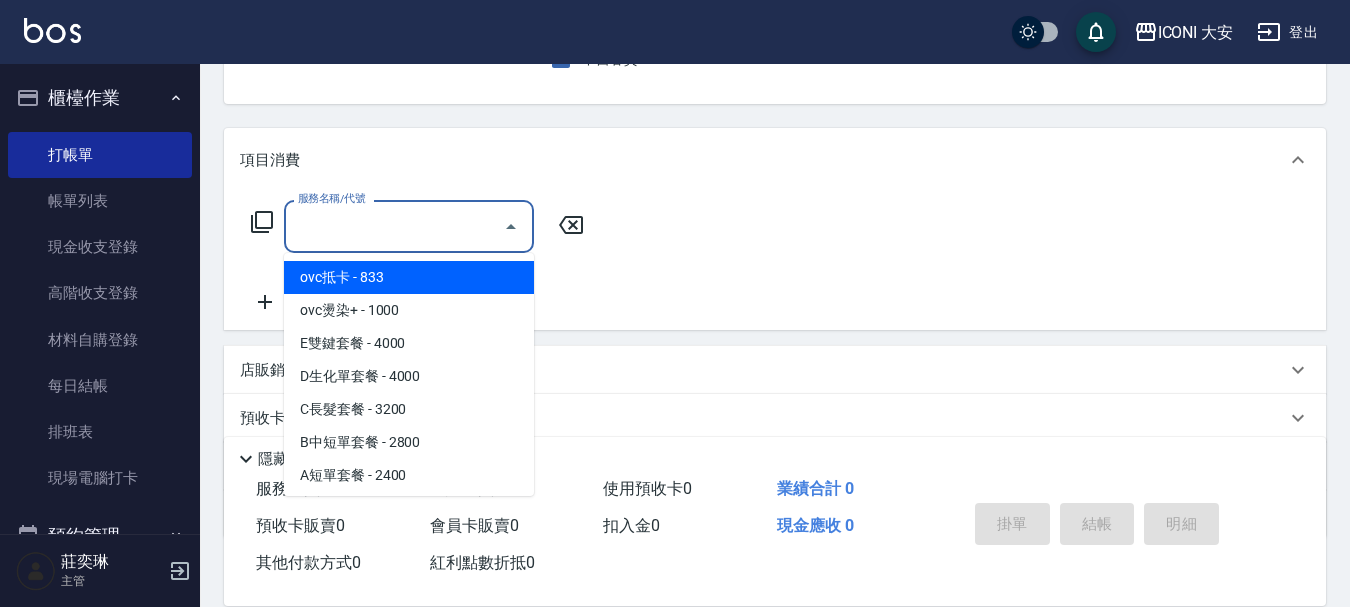 click 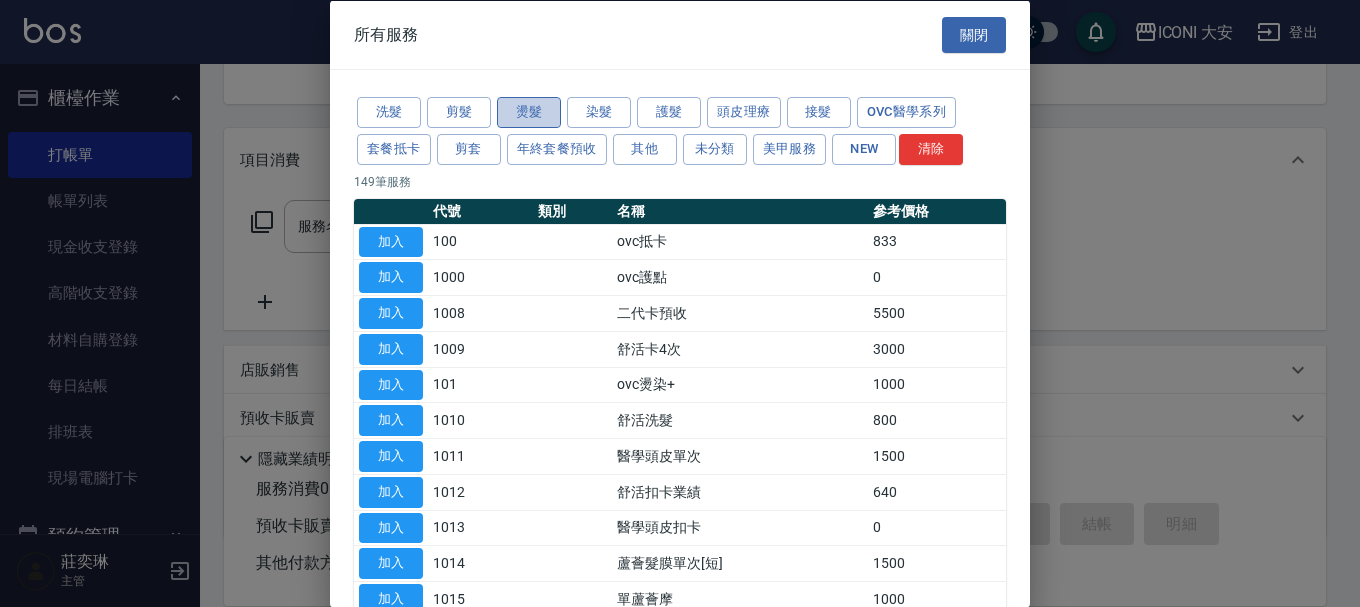 click on "燙髮" at bounding box center [529, 112] 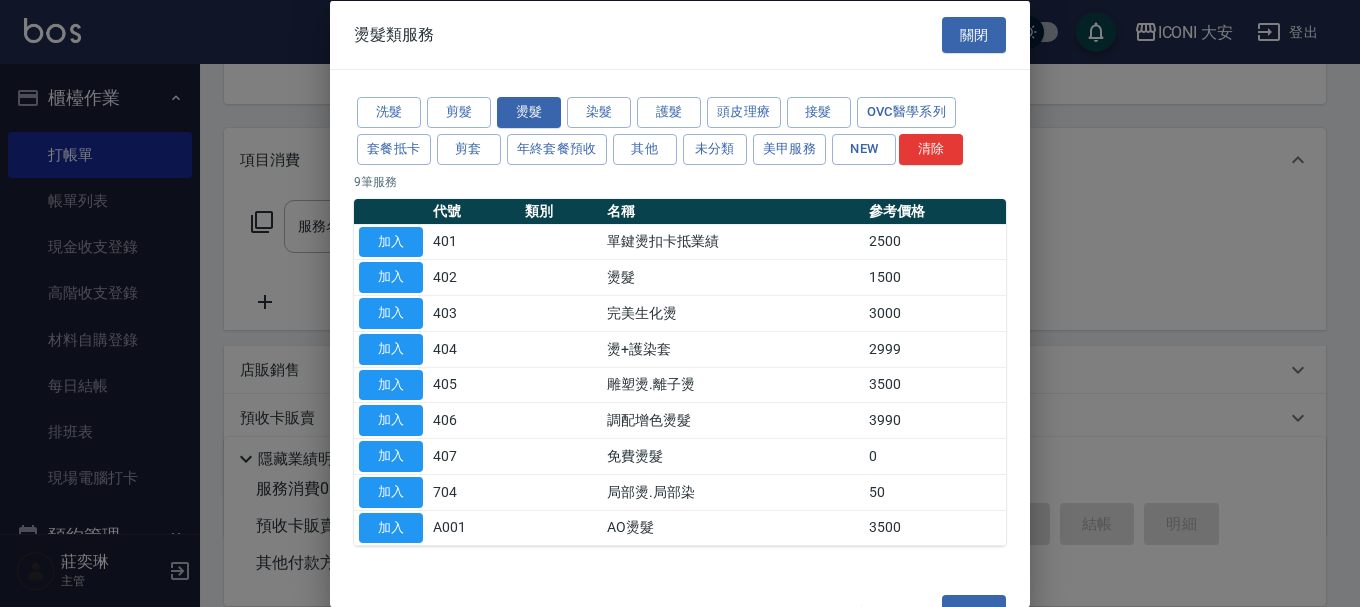 click on "加入" at bounding box center [391, 277] 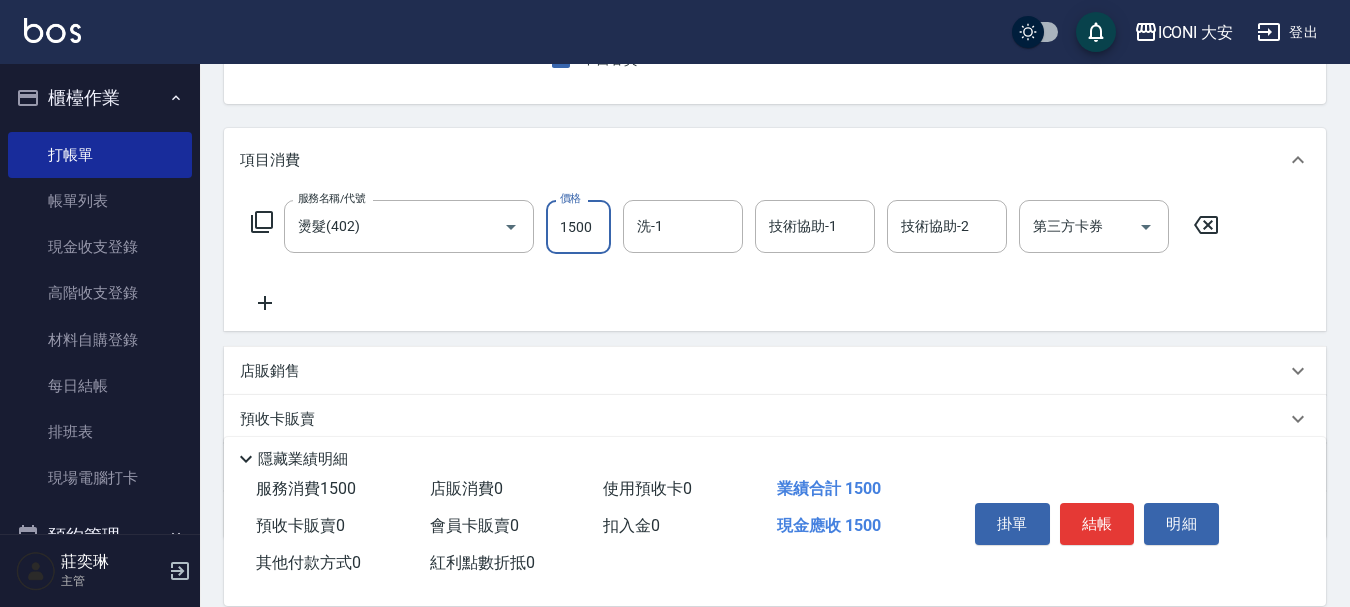 click on "1500" at bounding box center (578, 227) 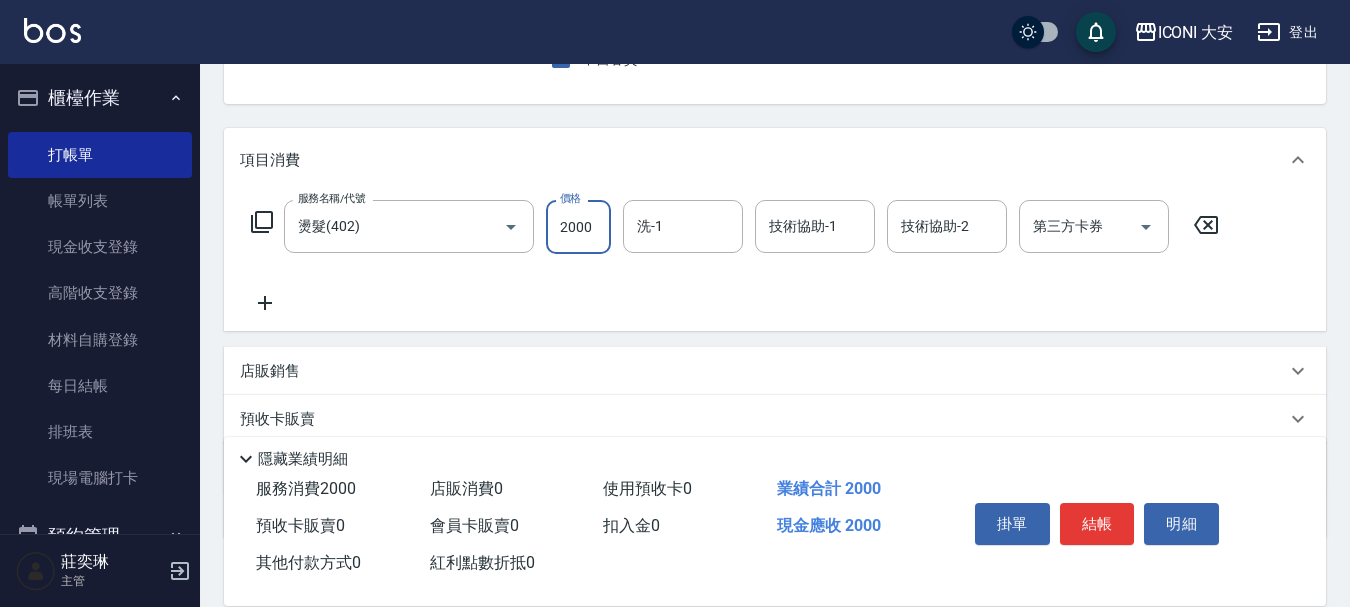 type on "2000" 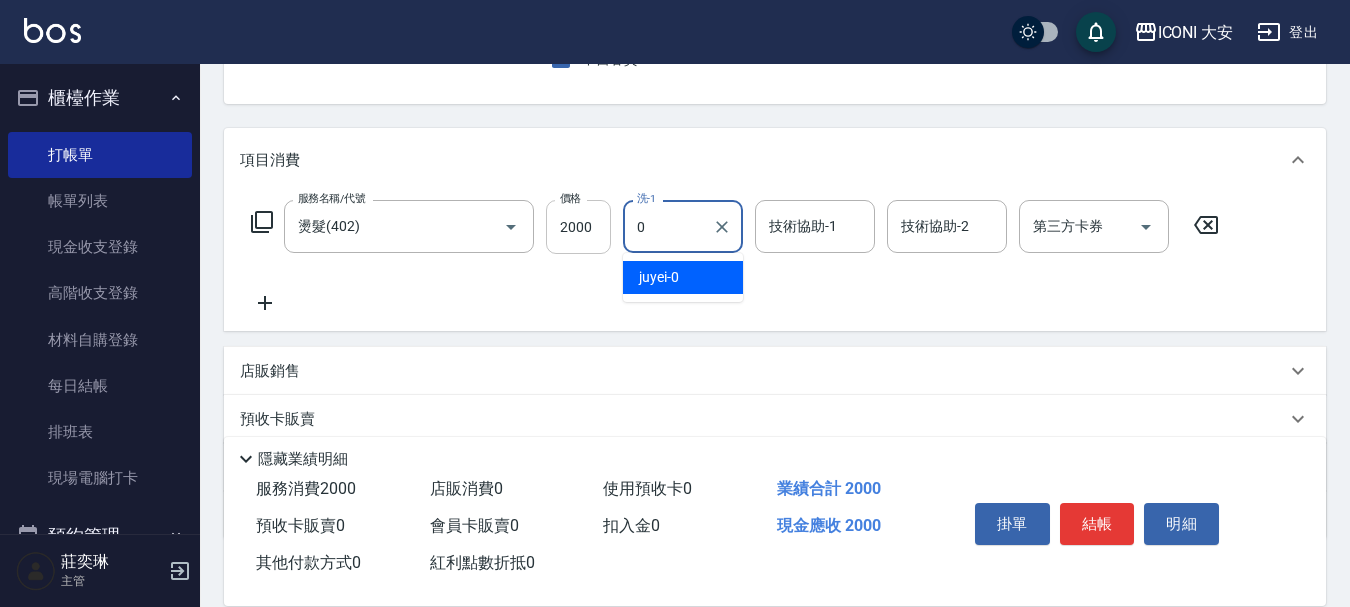 type on "juyei-0" 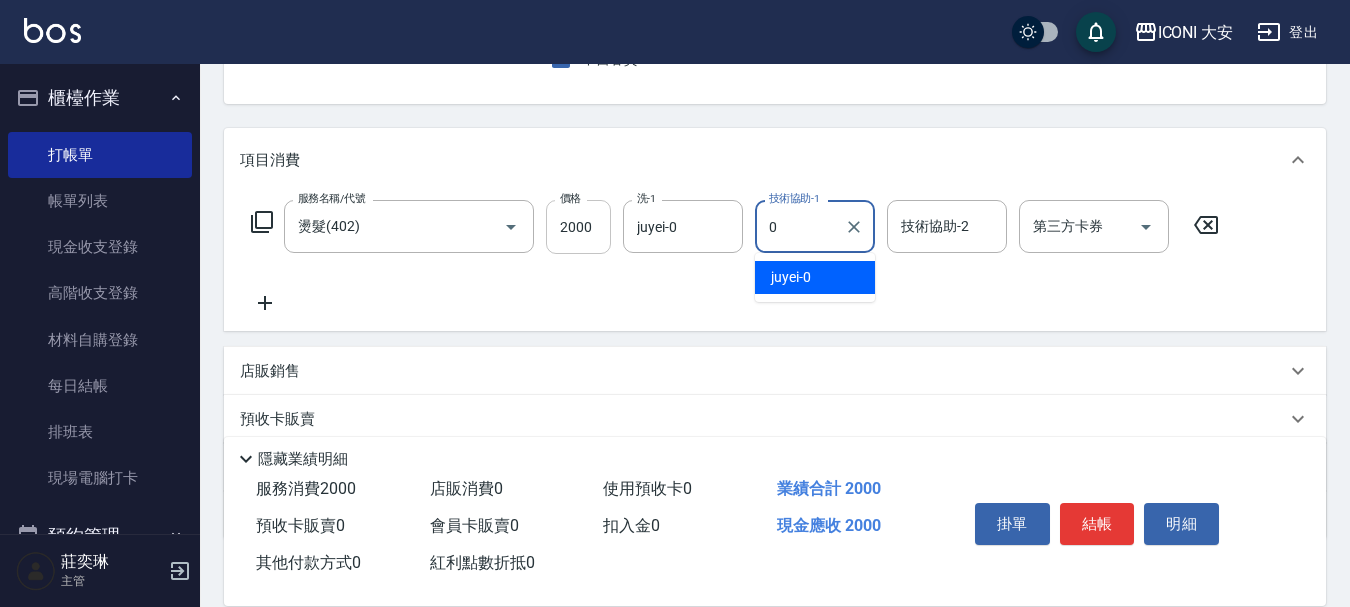 type on "juyei-0" 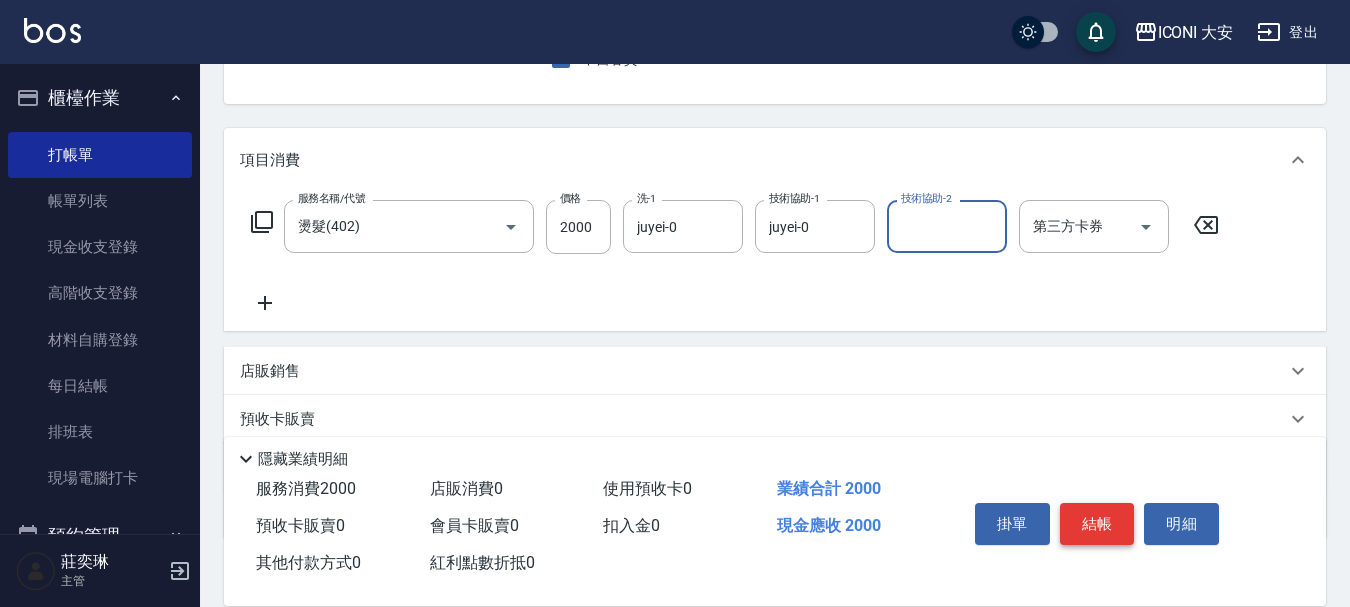 click on "結帳" at bounding box center [1097, 524] 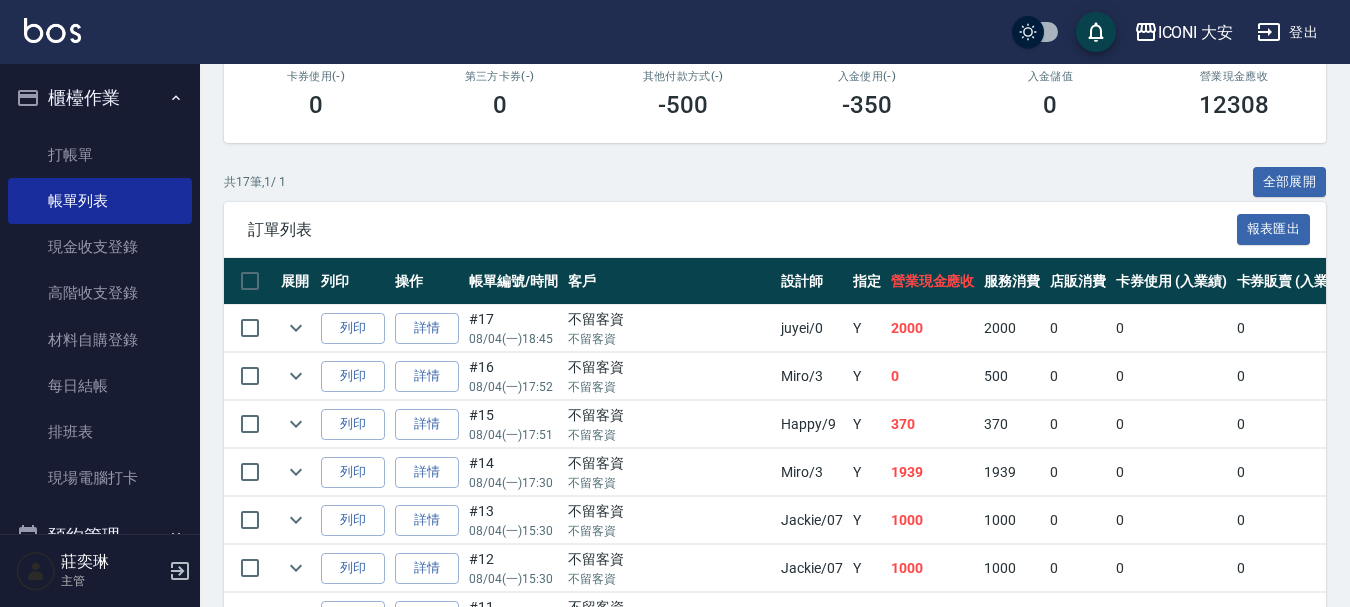 scroll, scrollTop: 400, scrollLeft: 0, axis: vertical 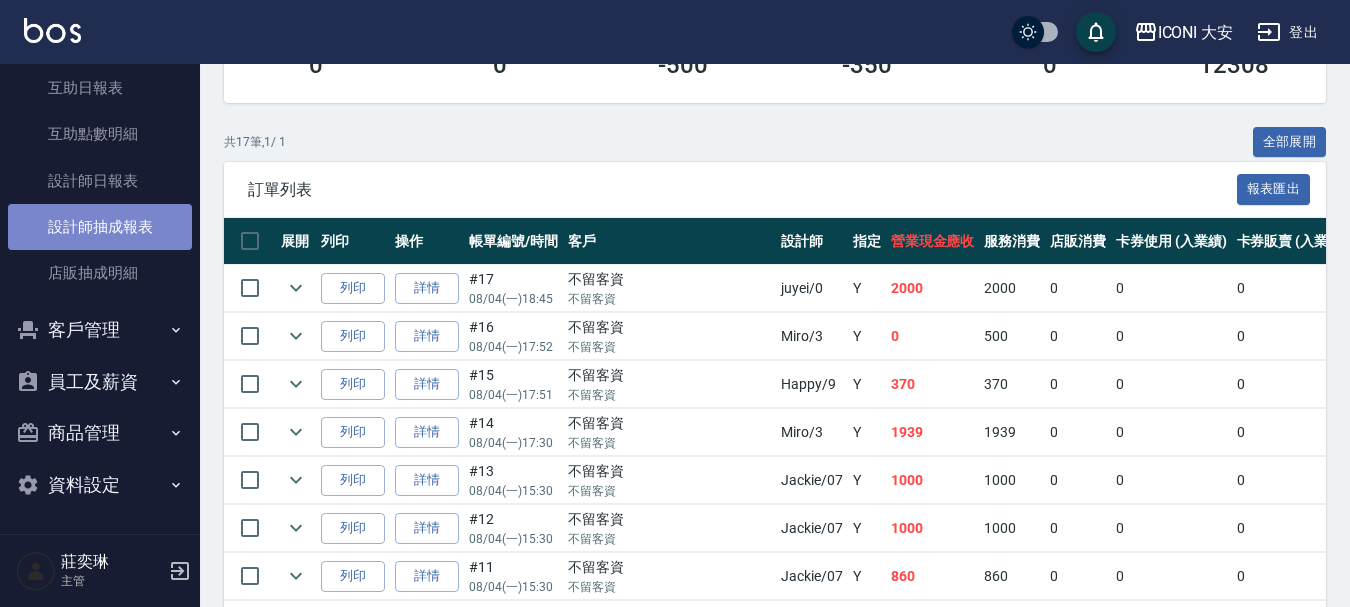 click on "設計師抽成報表" at bounding box center (100, 227) 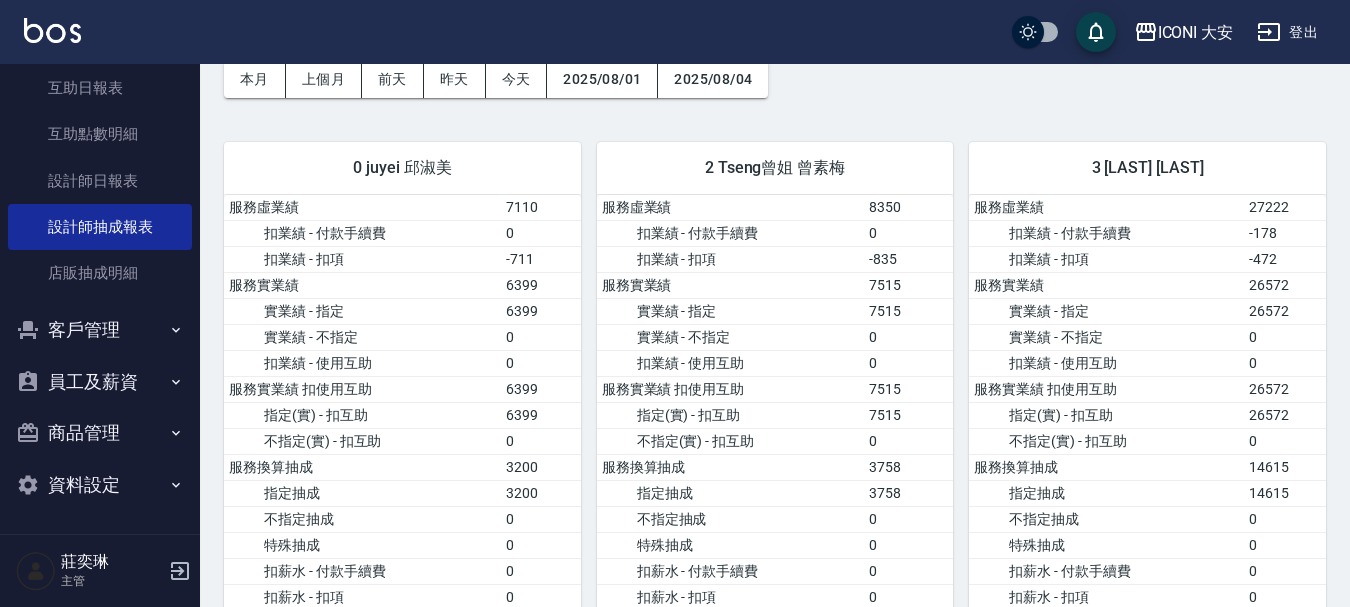 scroll, scrollTop: 0, scrollLeft: 0, axis: both 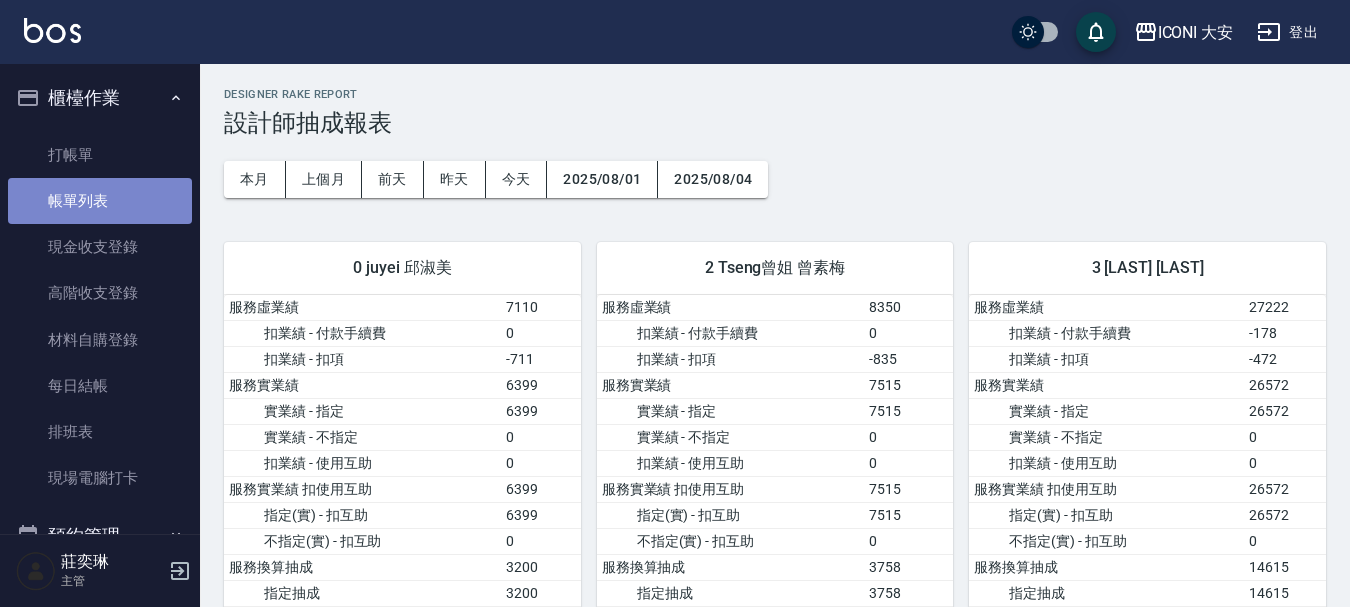 click on "帳單列表" at bounding box center (100, 201) 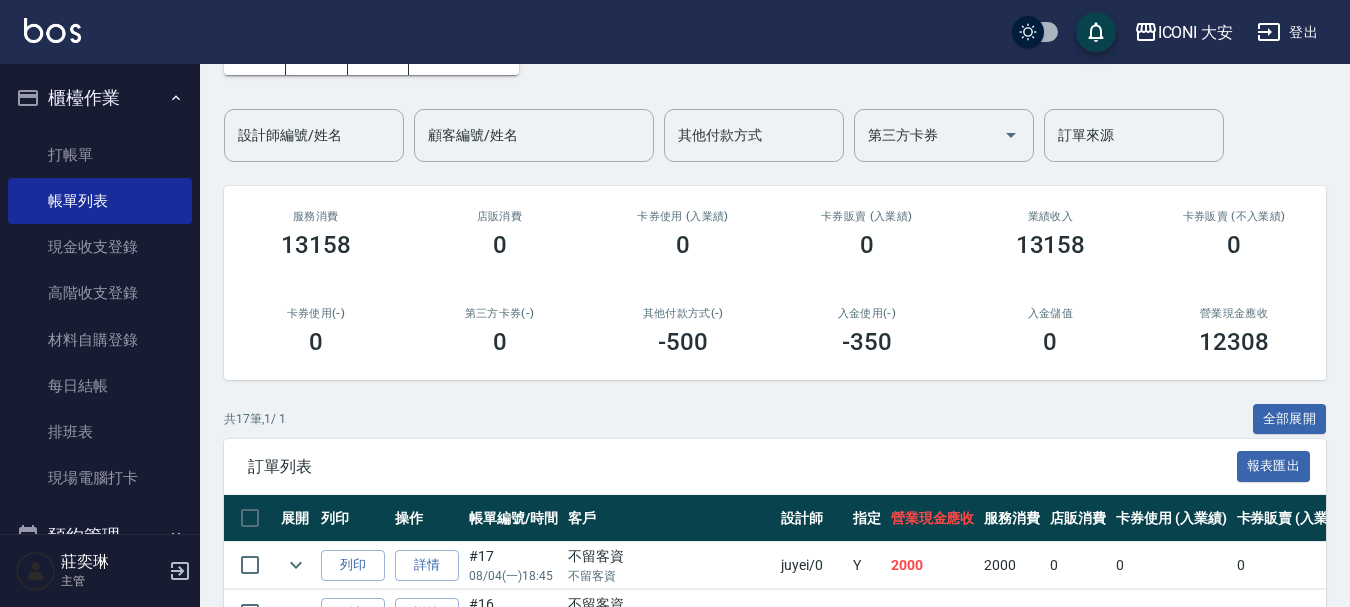 scroll, scrollTop: 300, scrollLeft: 0, axis: vertical 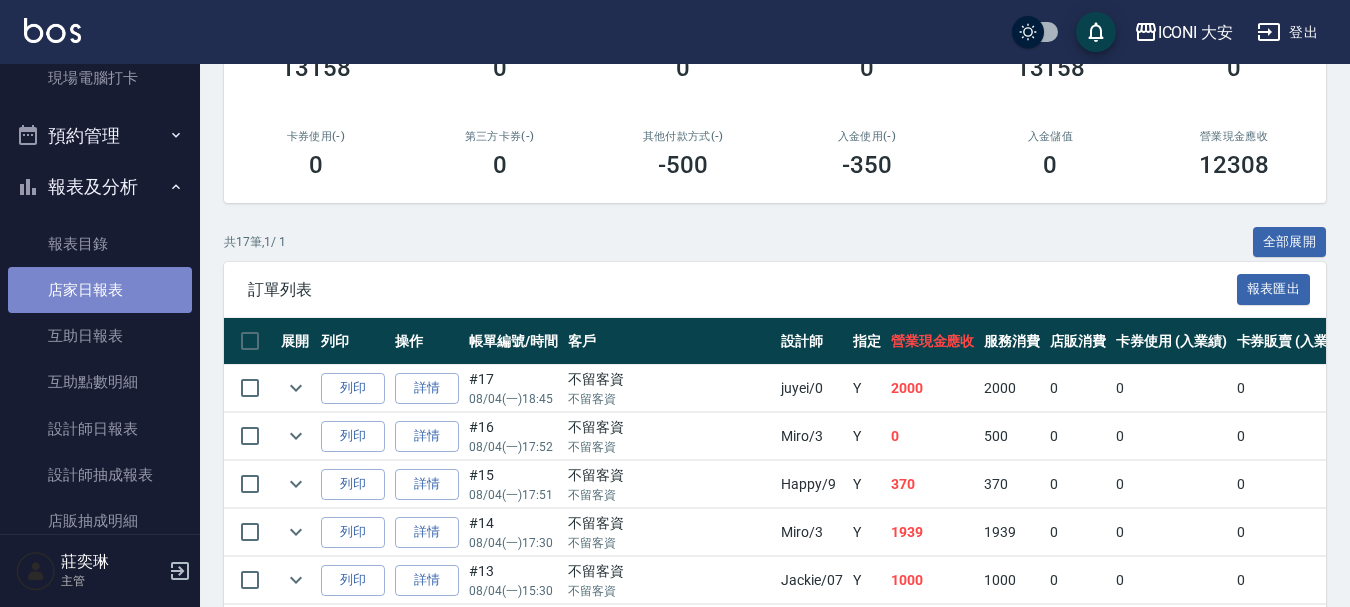 click on "店家日報表" at bounding box center (100, 290) 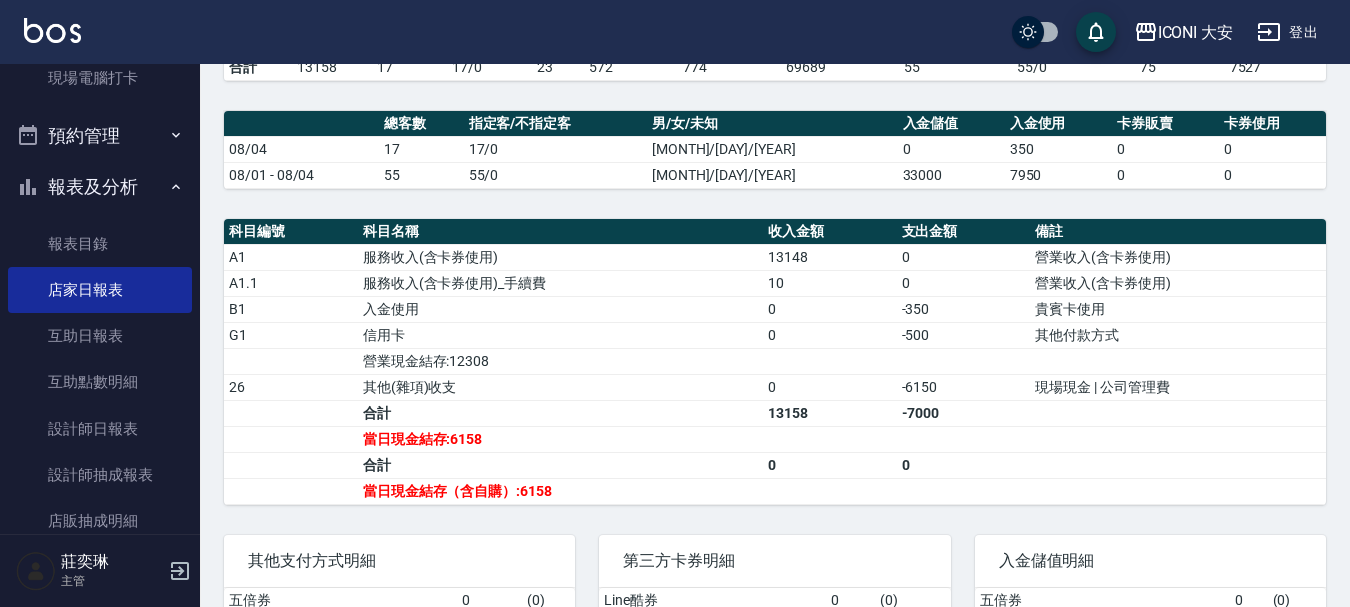 scroll, scrollTop: 500, scrollLeft: 0, axis: vertical 